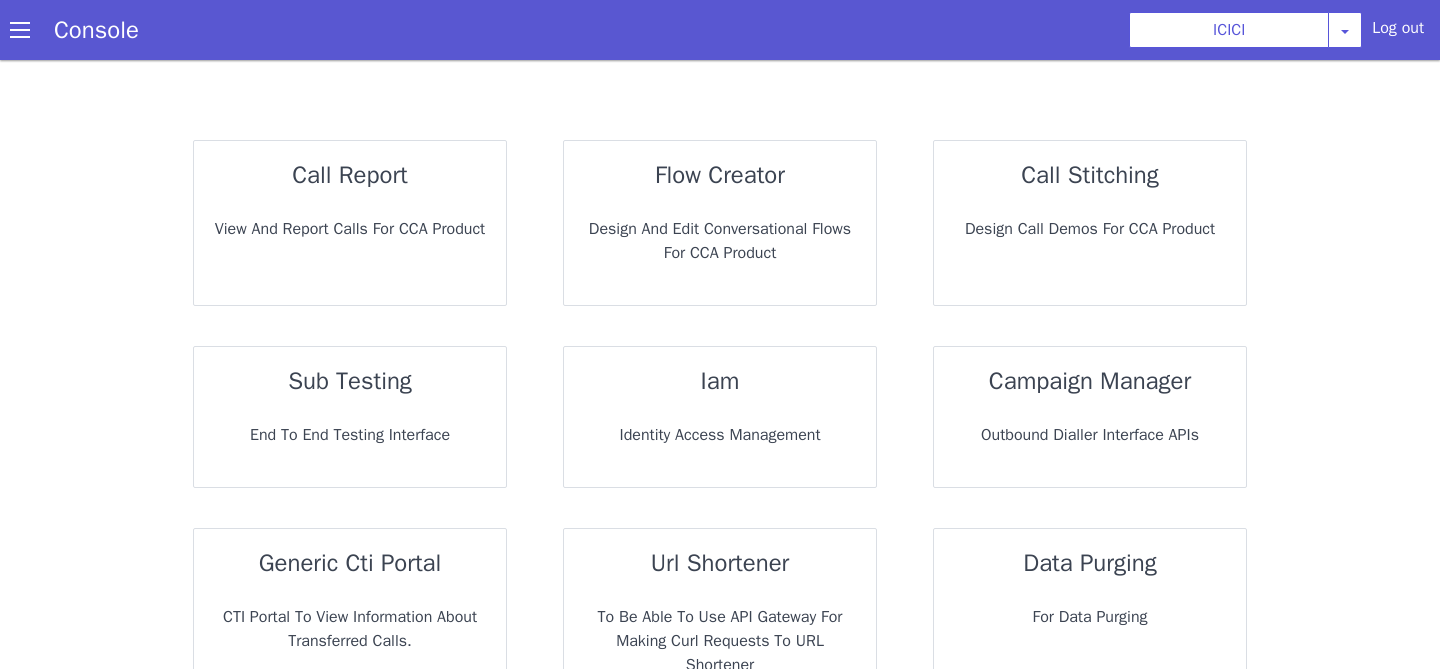 scroll, scrollTop: 0, scrollLeft: 0, axis: both 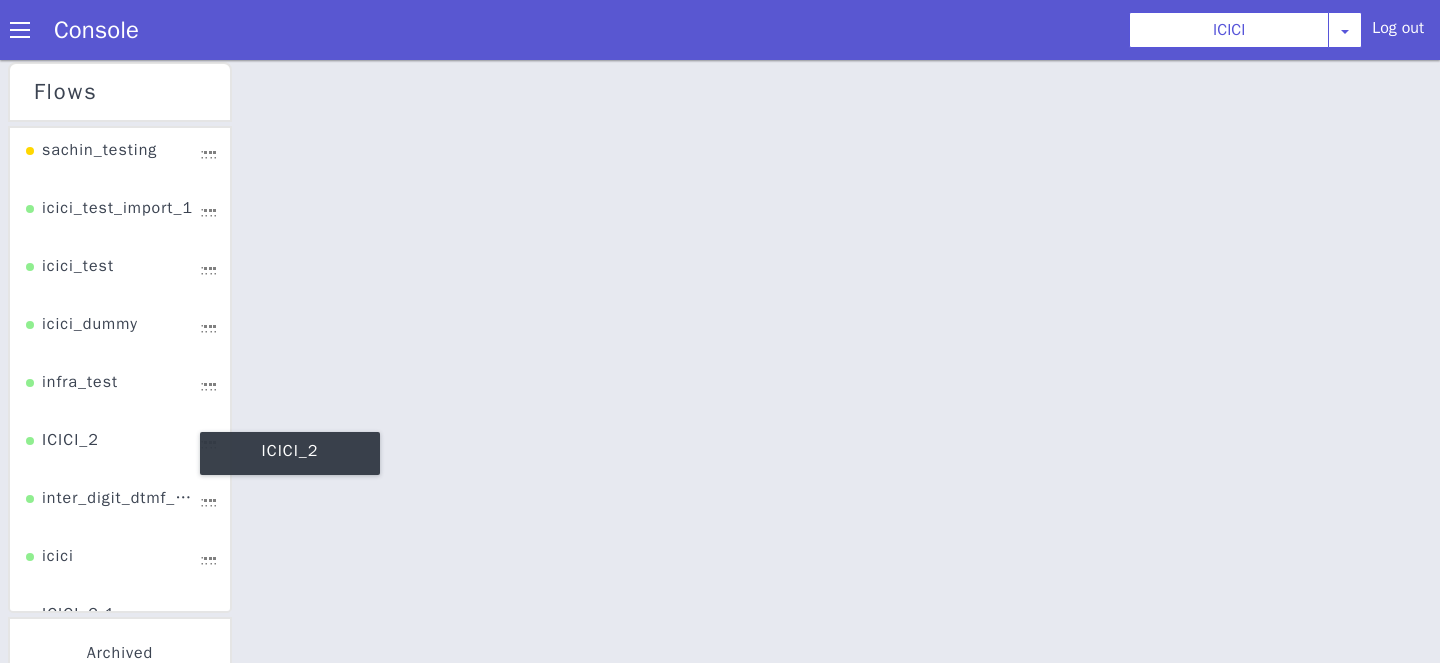 click on "ICICI_2" at bounding box center (60, 429) 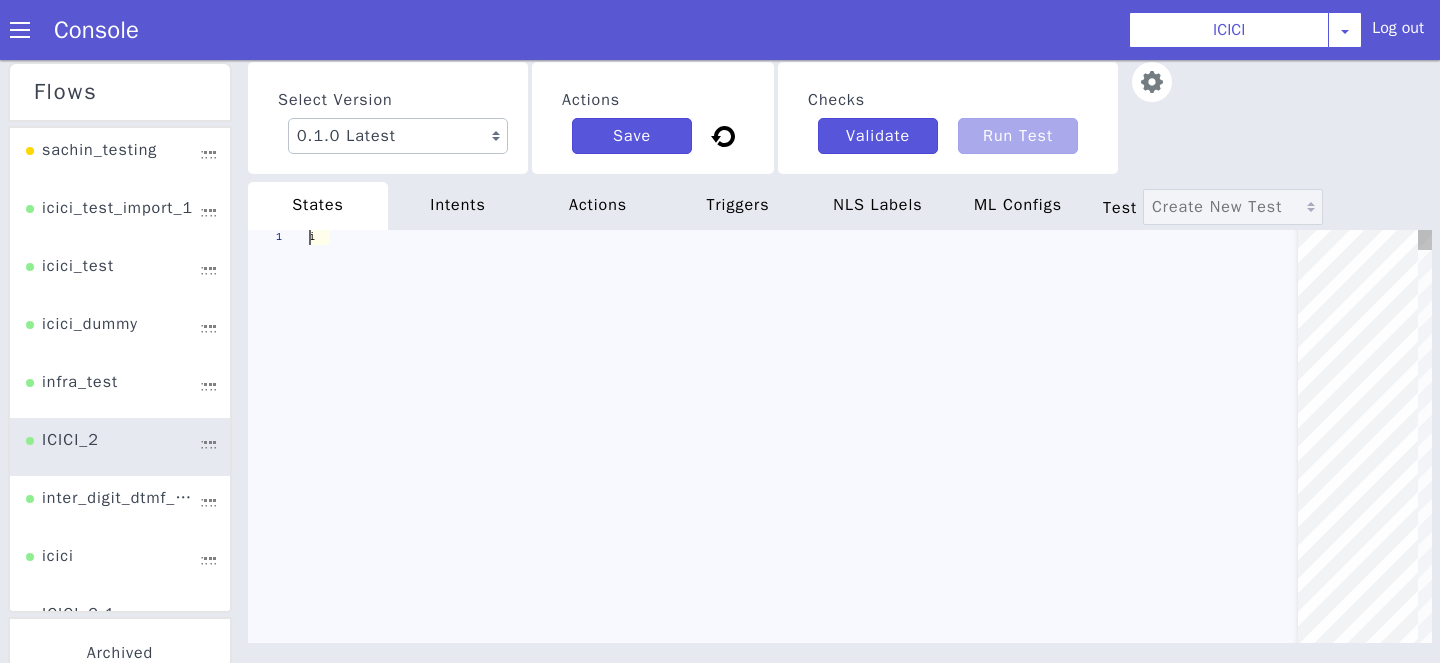 scroll, scrollTop: 0, scrollLeft: 0, axis: both 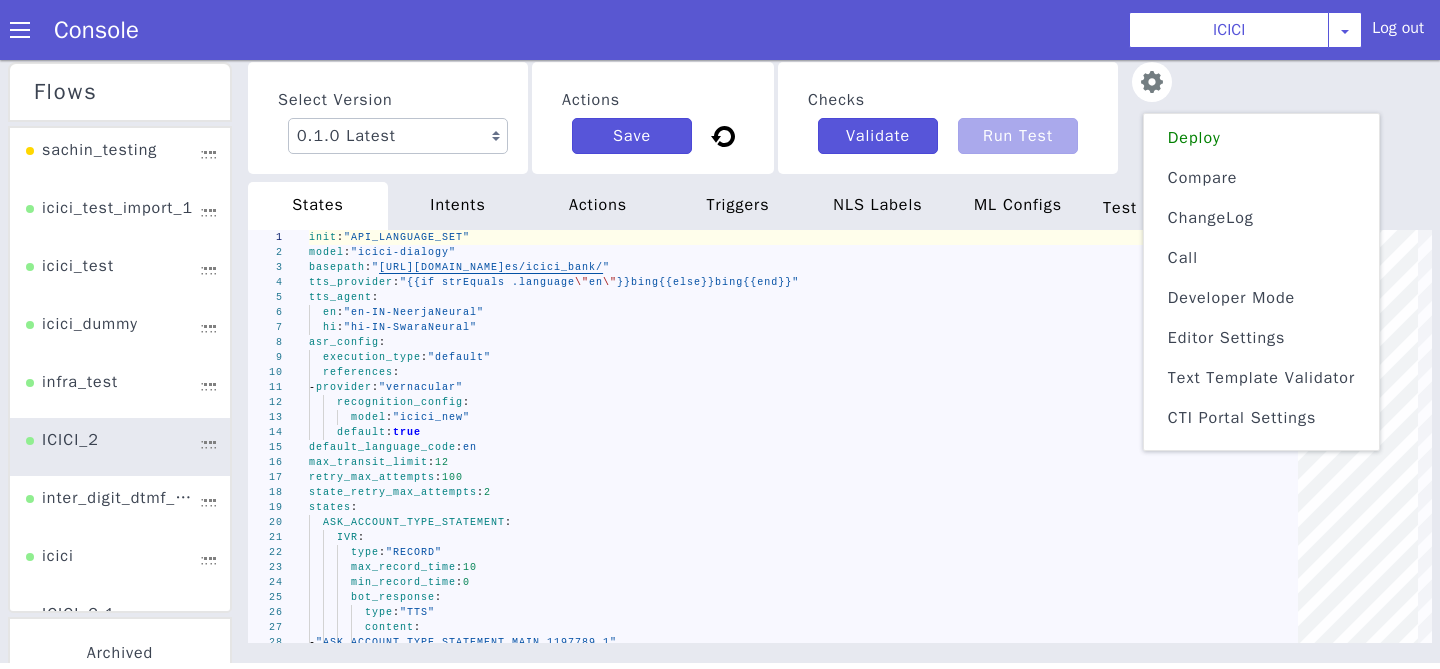 click on "Text Template Validator" at bounding box center [1247, 485] 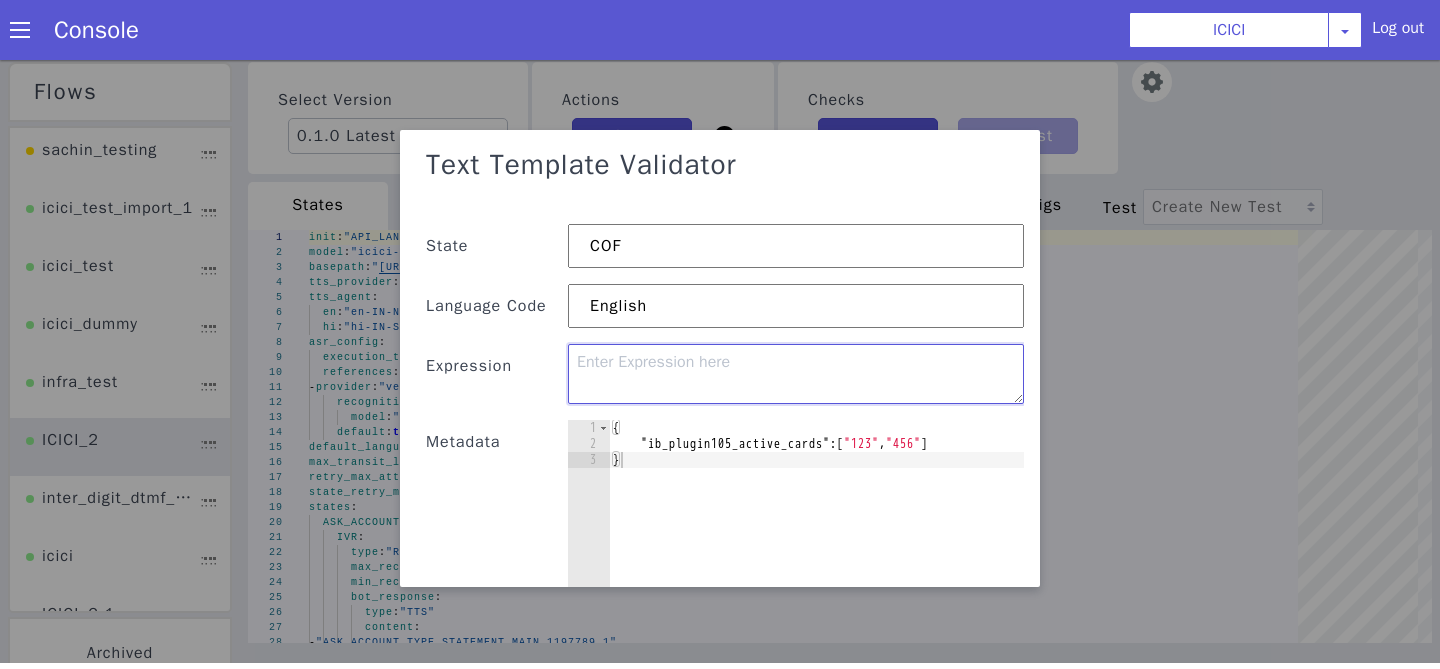click at bounding box center (796, 378) 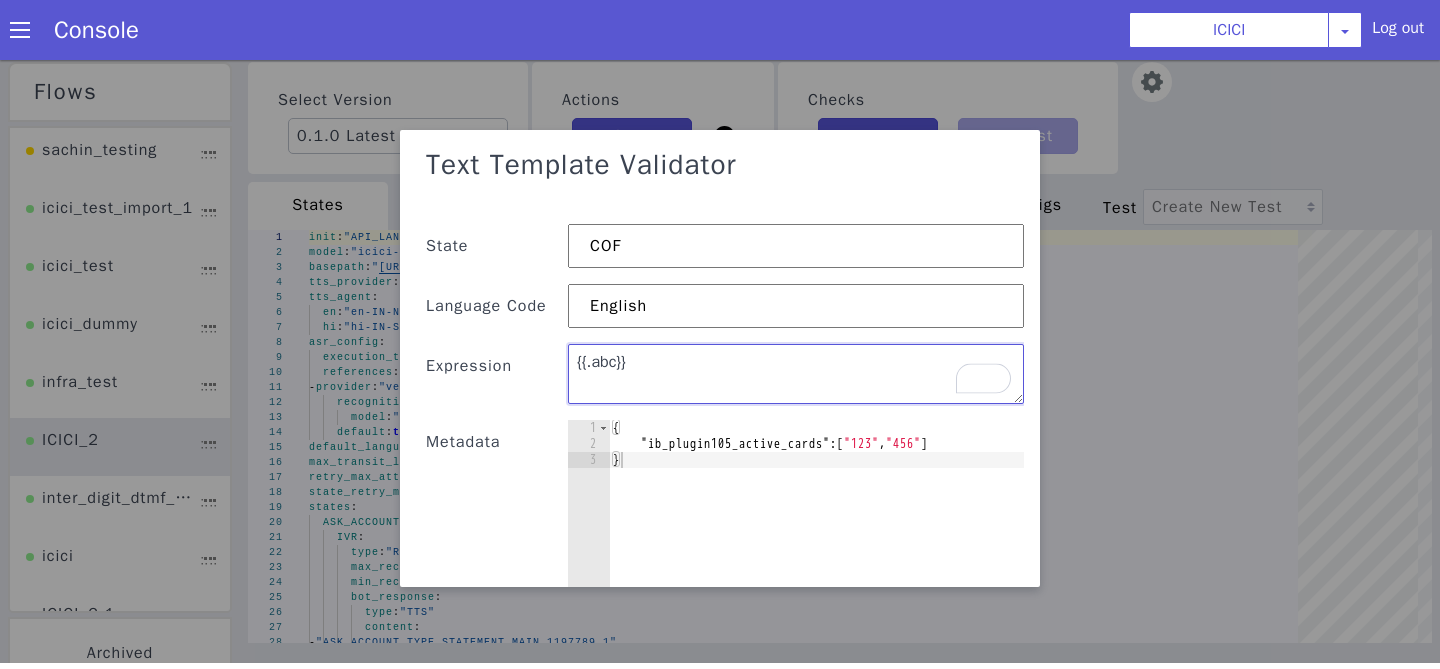 type on "{{.abc}}" 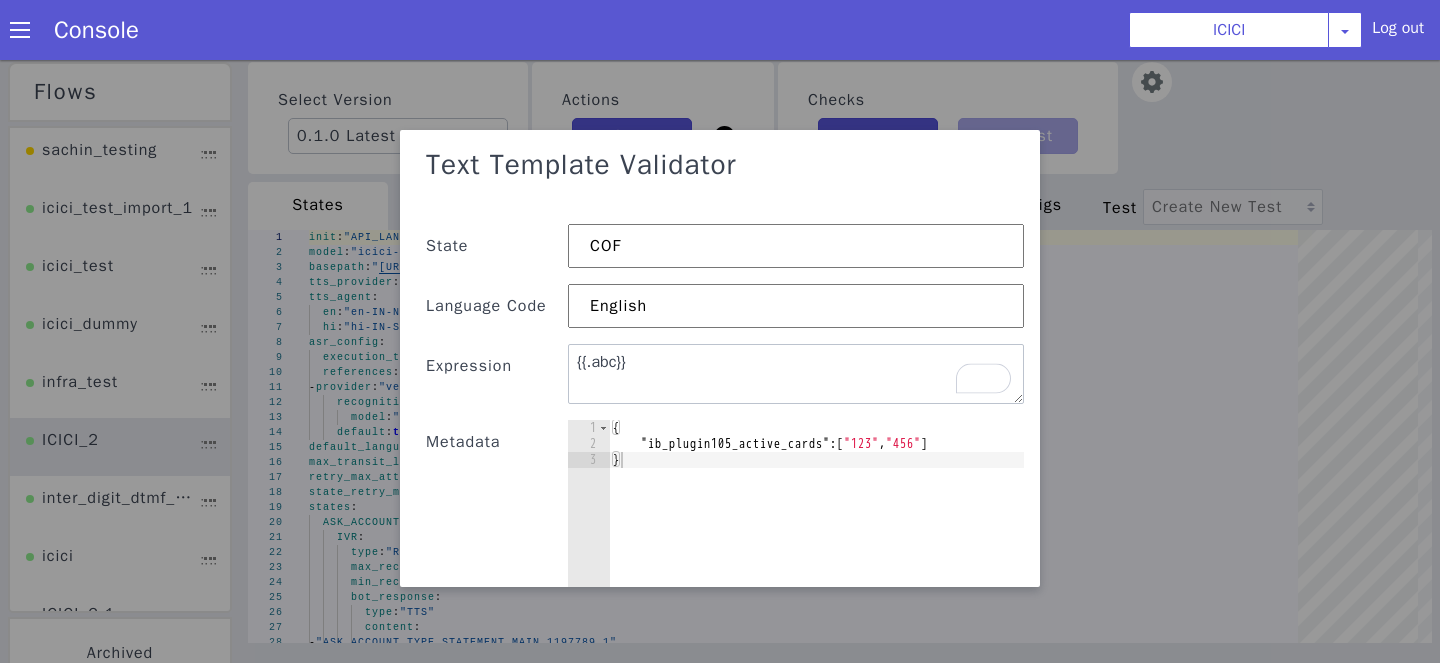 click on "{      "ib_plugin105_active_cards" :  [ "123" ,  "456" ] }" at bounding box center [789, 552] 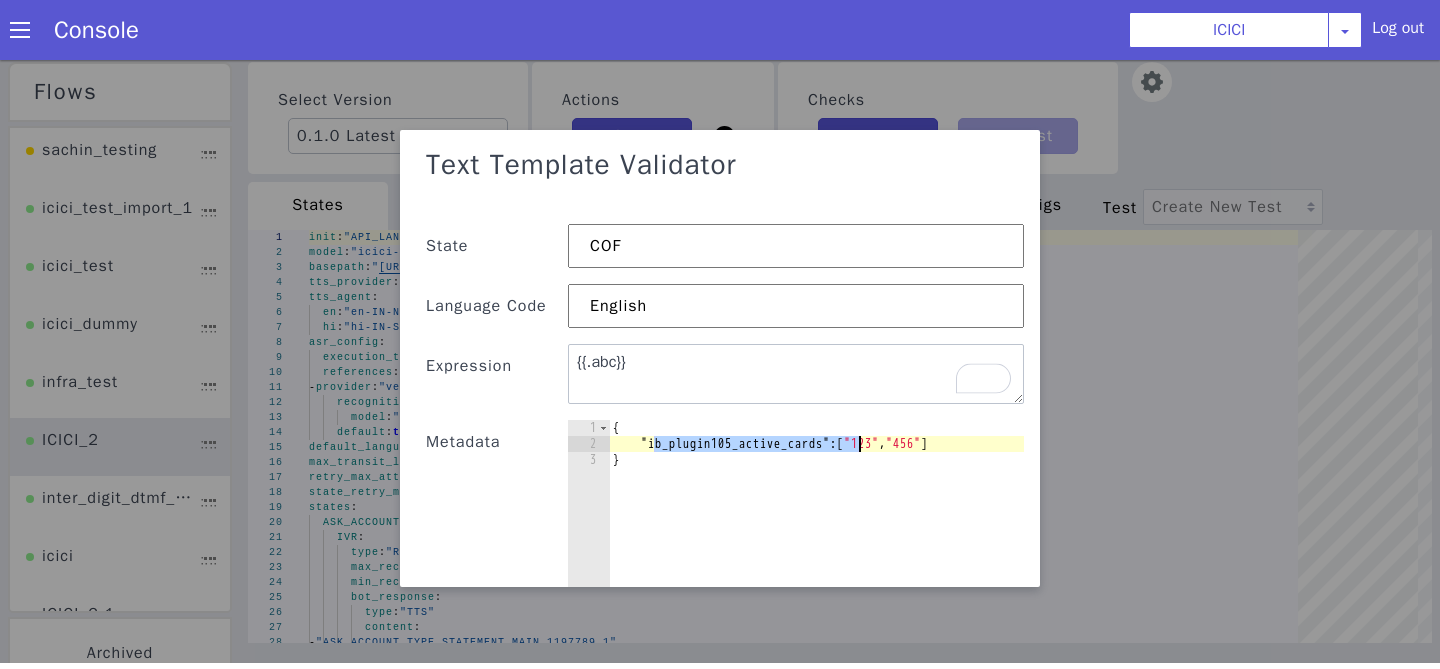 click on "{      "ib_plugin105_active_cards" :  [ "123" ,  "456" ] }" at bounding box center (816, 540) 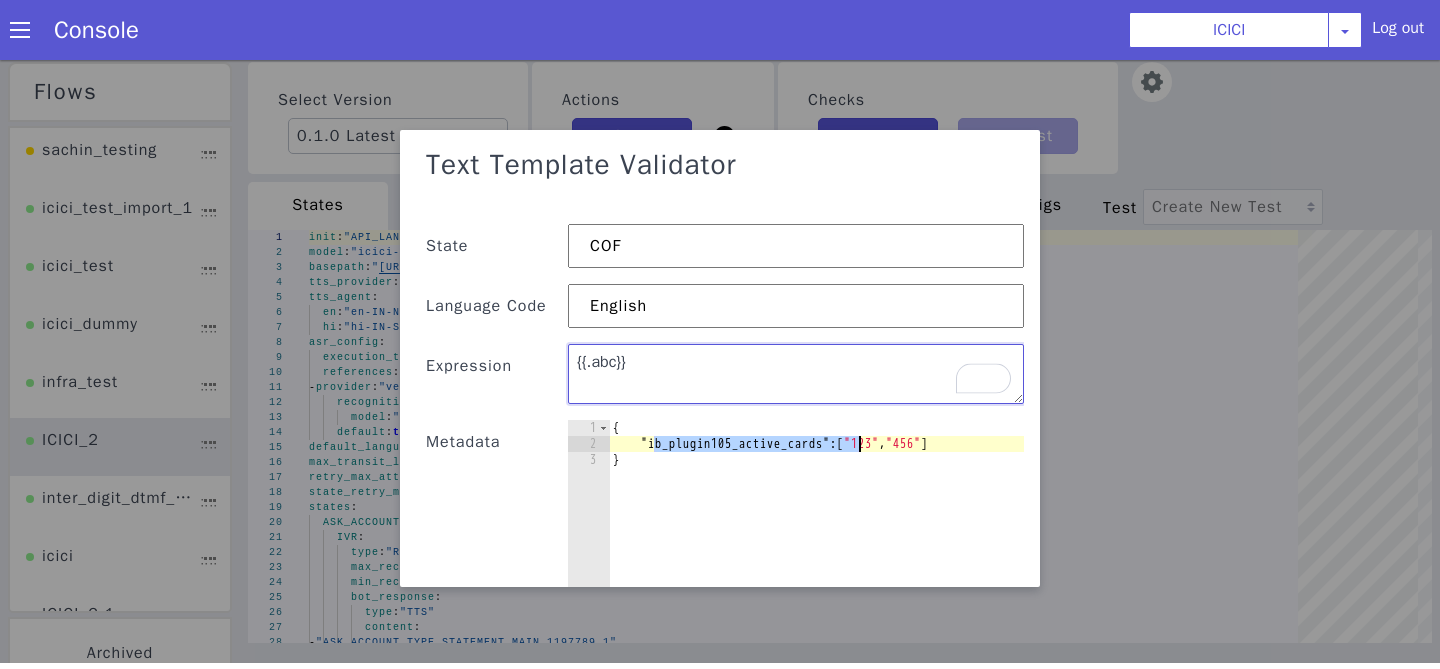 click on "{{.abc}}" at bounding box center [796, 378] 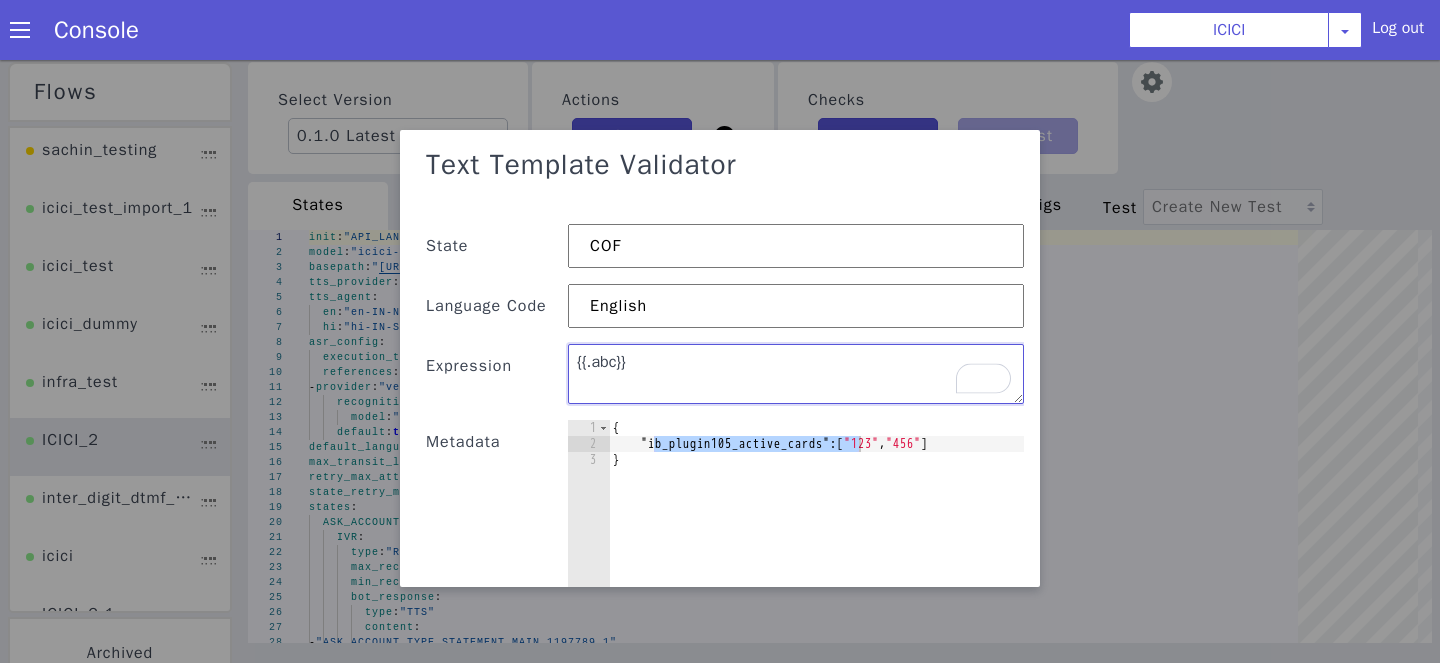 paste on "ib_plugin105_active_cards" 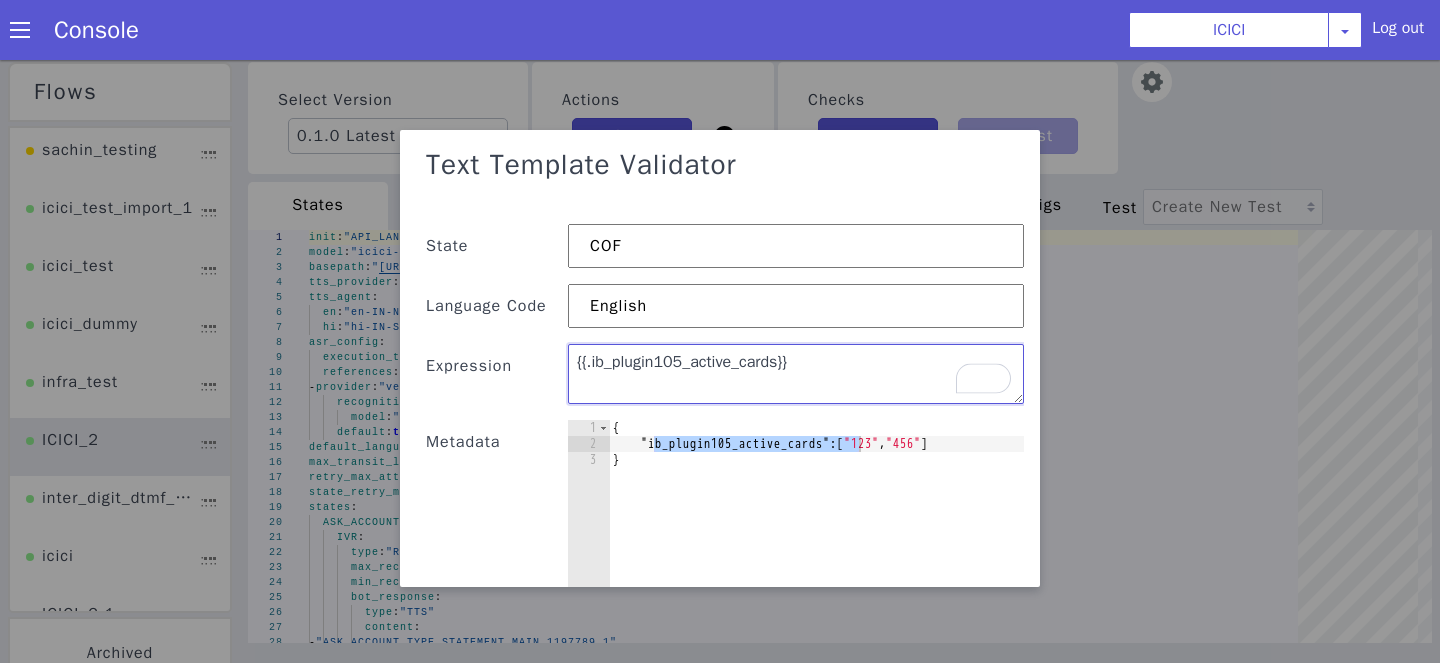 scroll, scrollTop: 143, scrollLeft: 0, axis: vertical 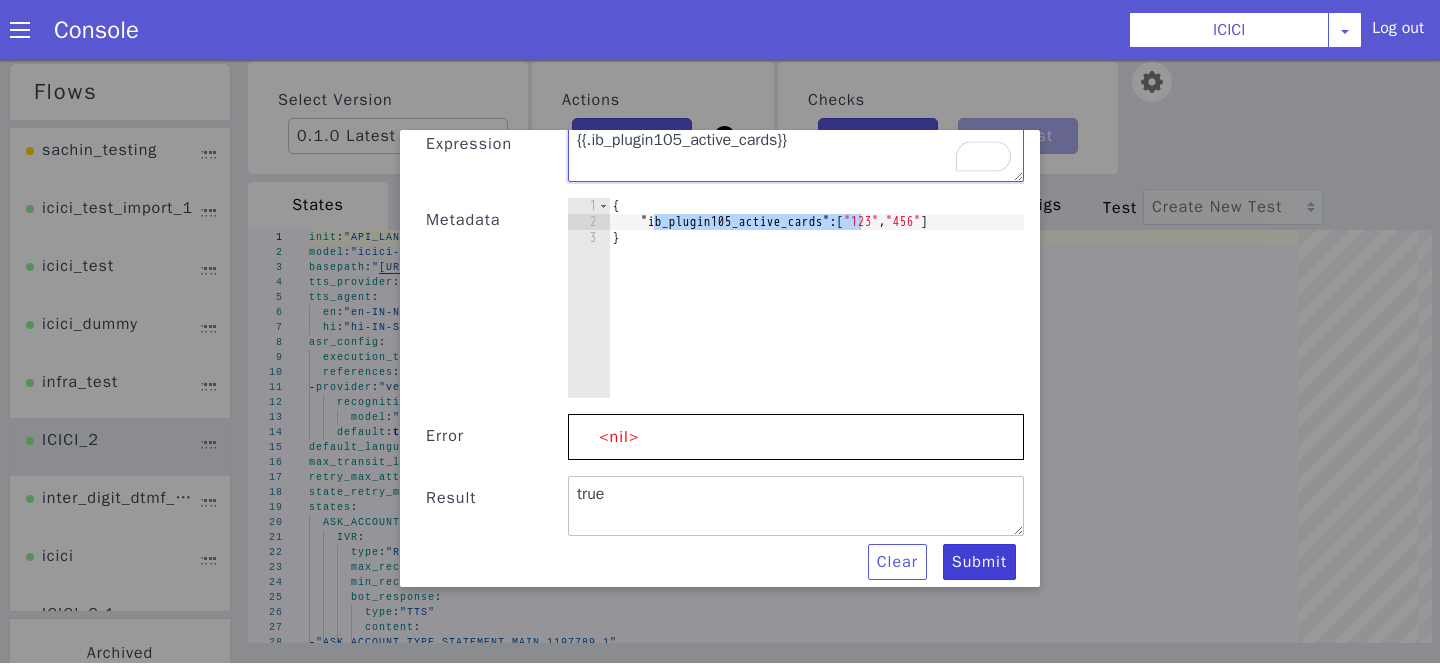 type on "{{.ib_plugin105_active_cards}}" 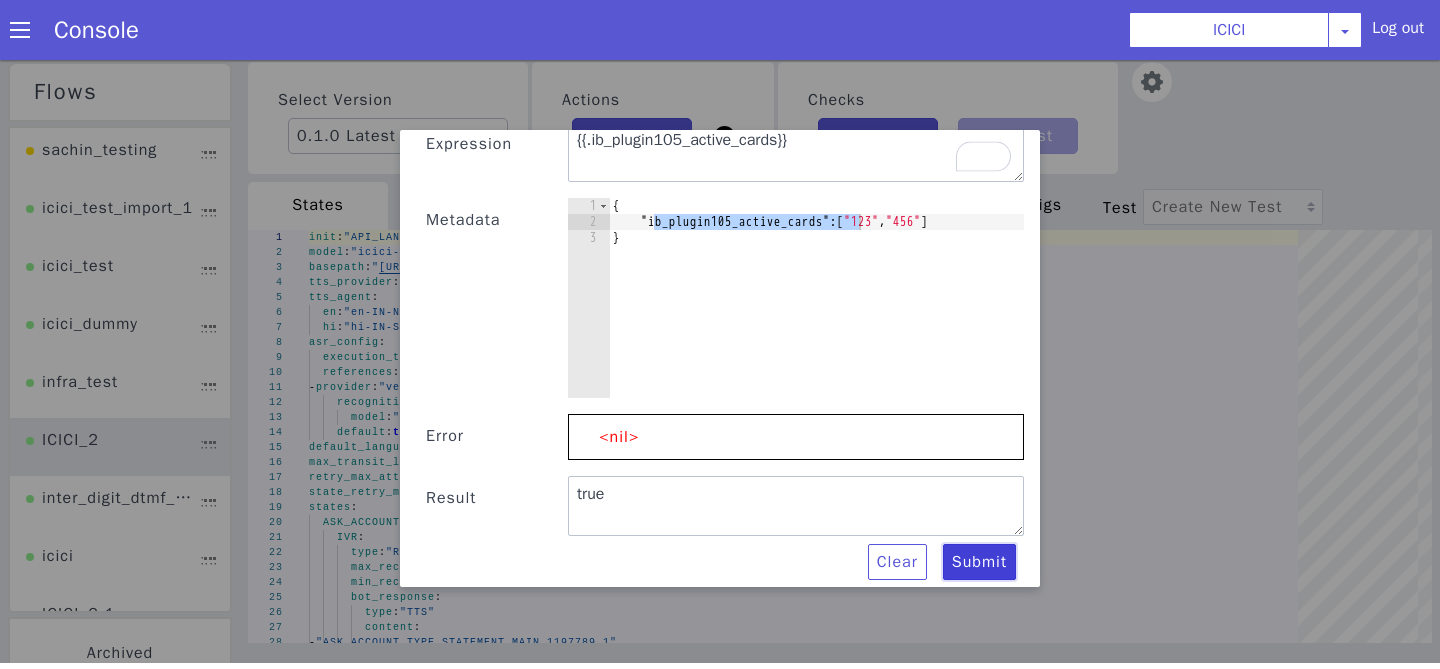click on "Submit" at bounding box center [979, 566] 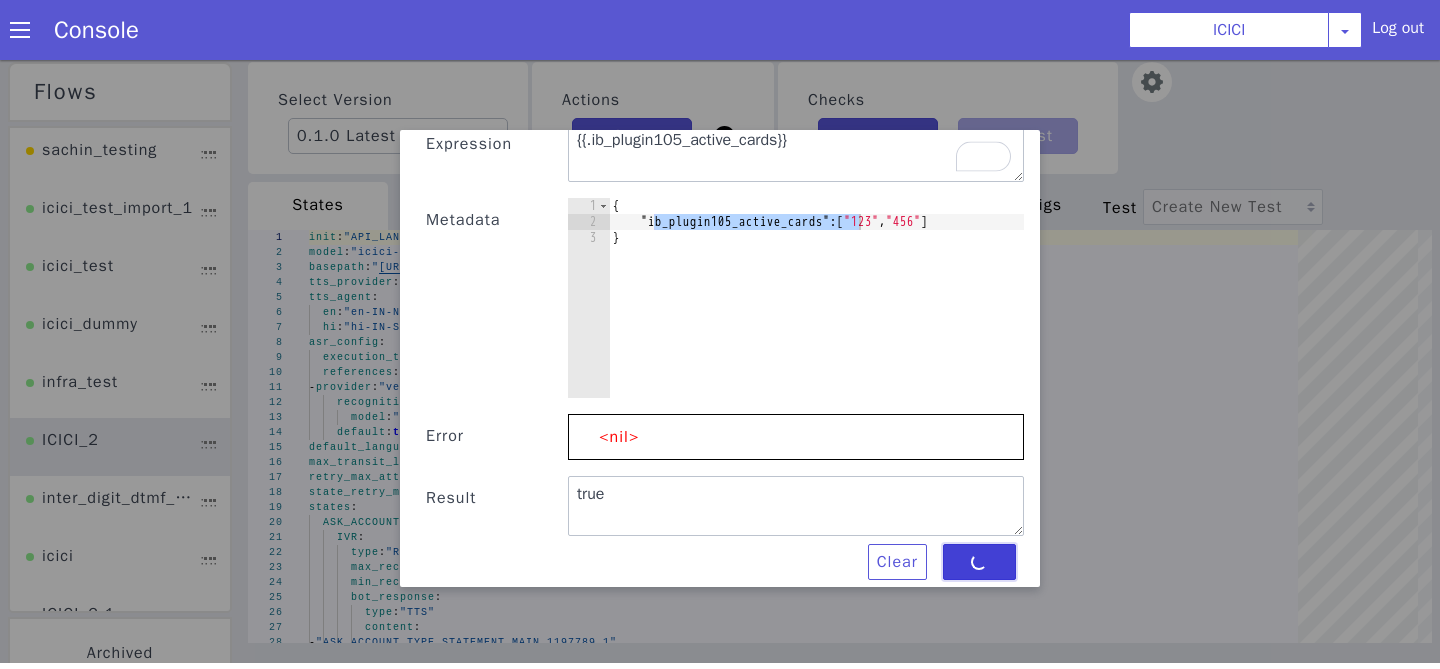 type on "[123 456]" 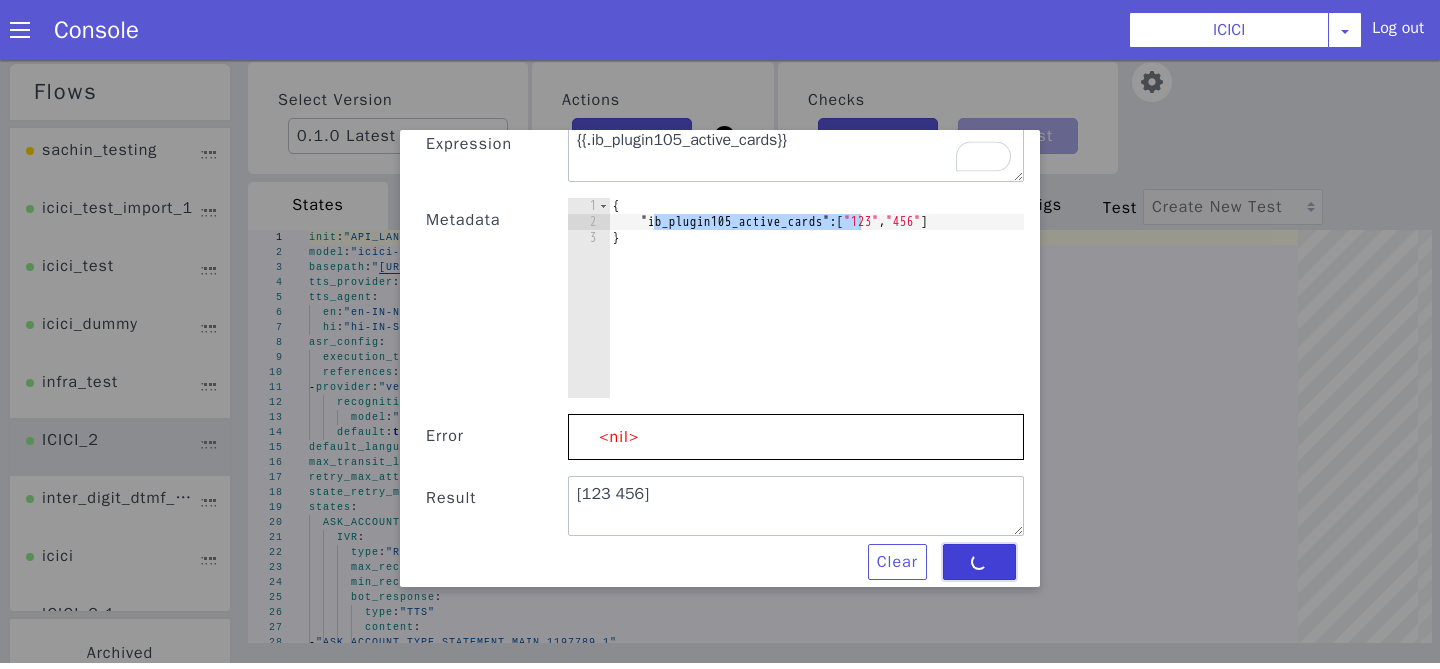 scroll, scrollTop: 160, scrollLeft: 0, axis: vertical 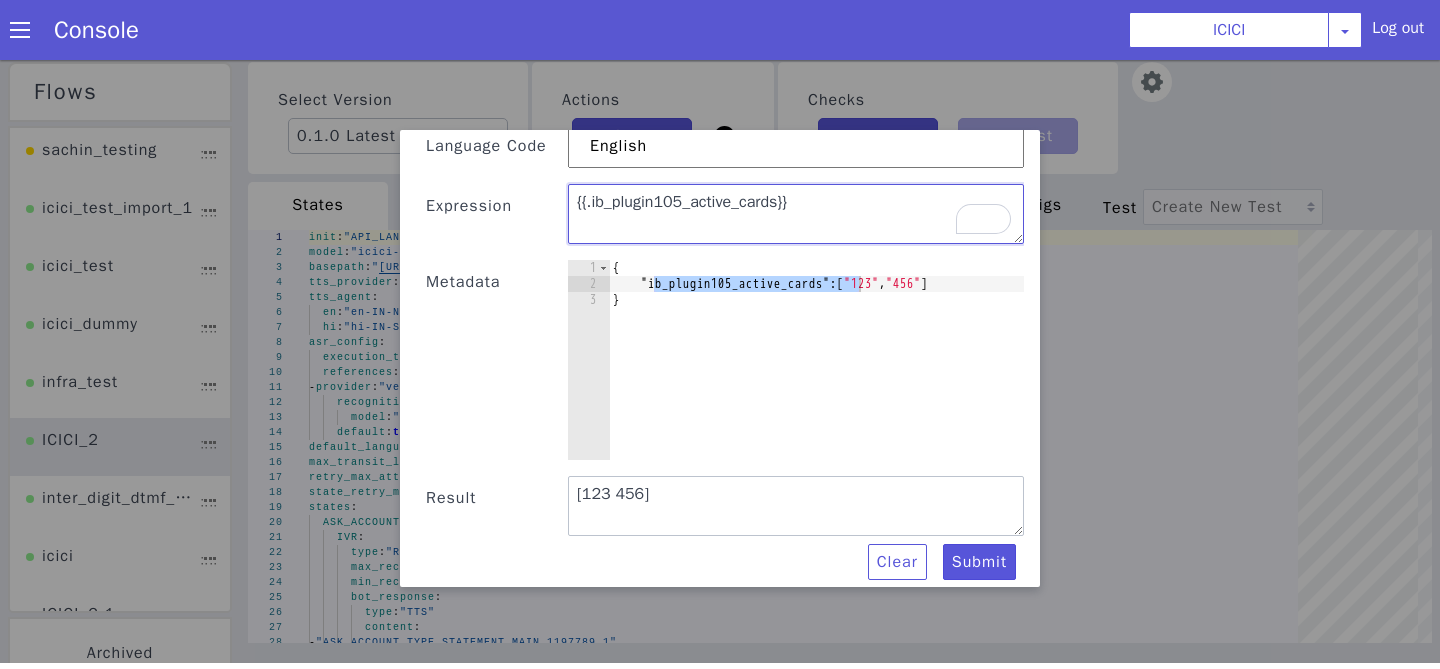 click on "{{.ib_plugin105_active_cards}}" at bounding box center [796, 218] 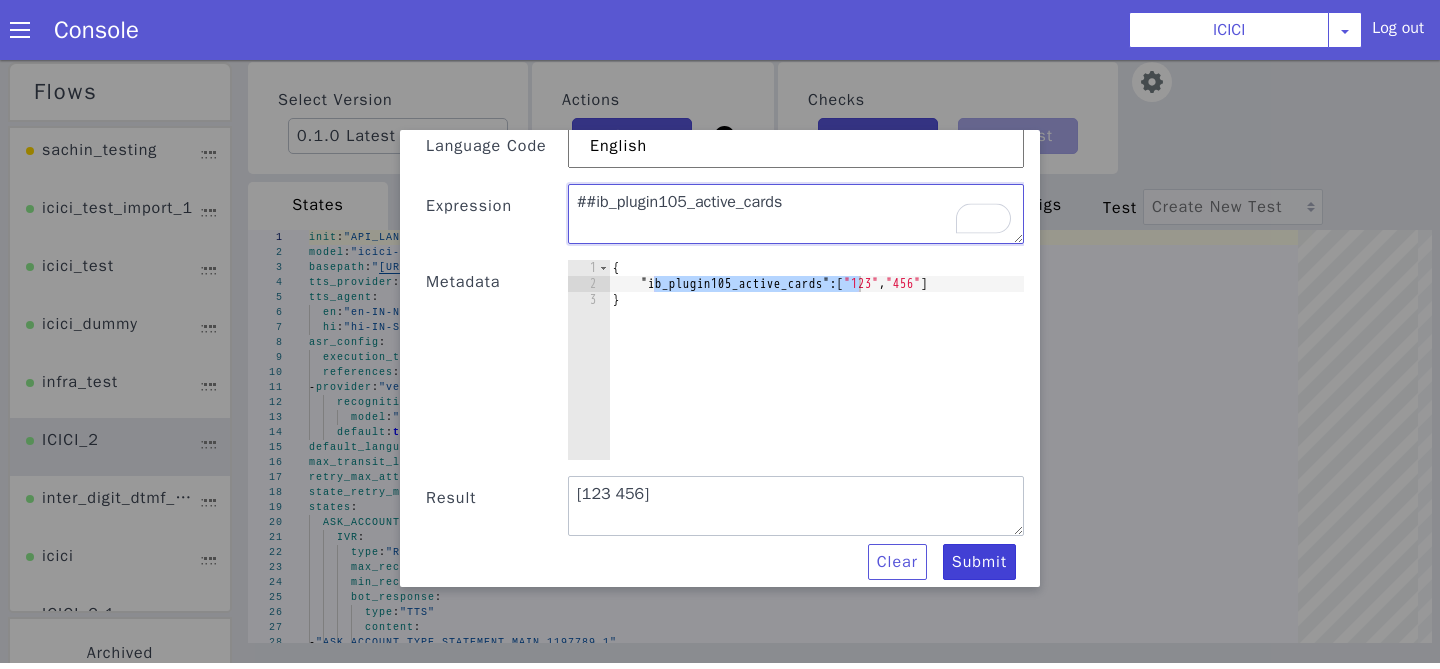 type on "##ib_plugin105_active_cards" 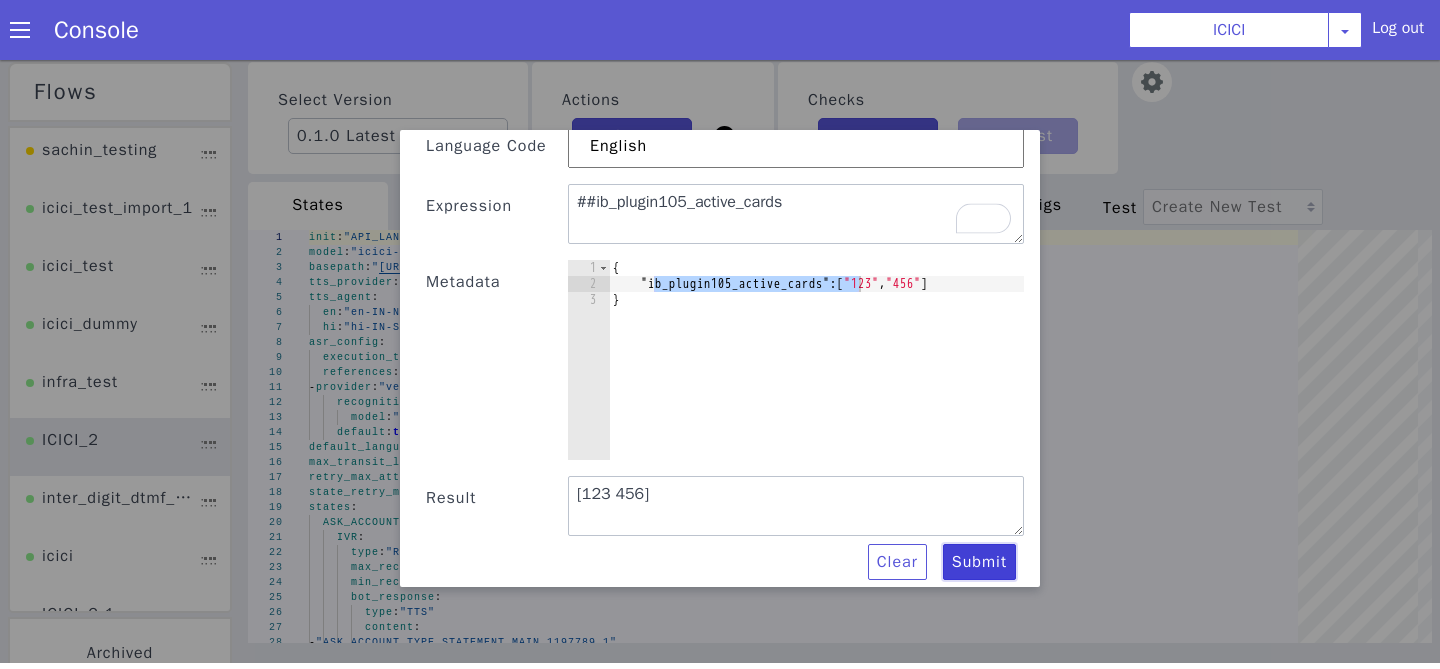 click on "Submit" at bounding box center [854, 663] 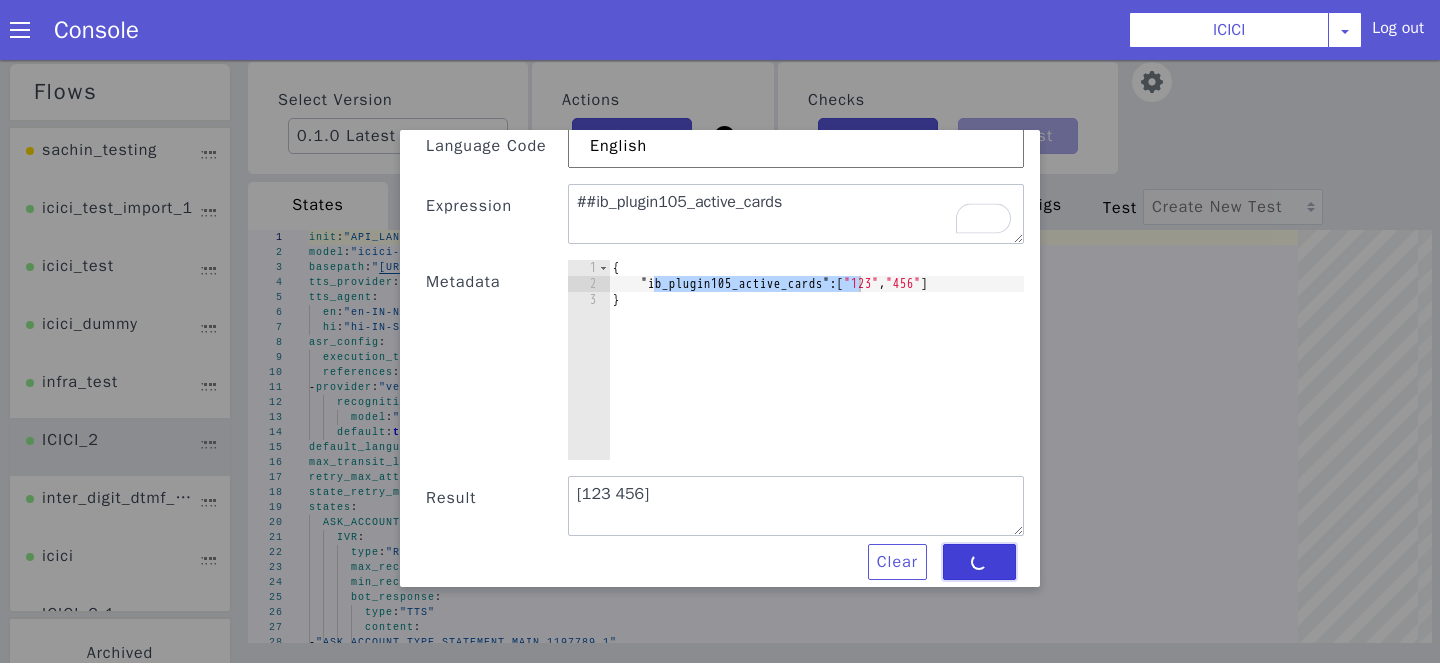 type on "##ib_plugin105_active_cards" 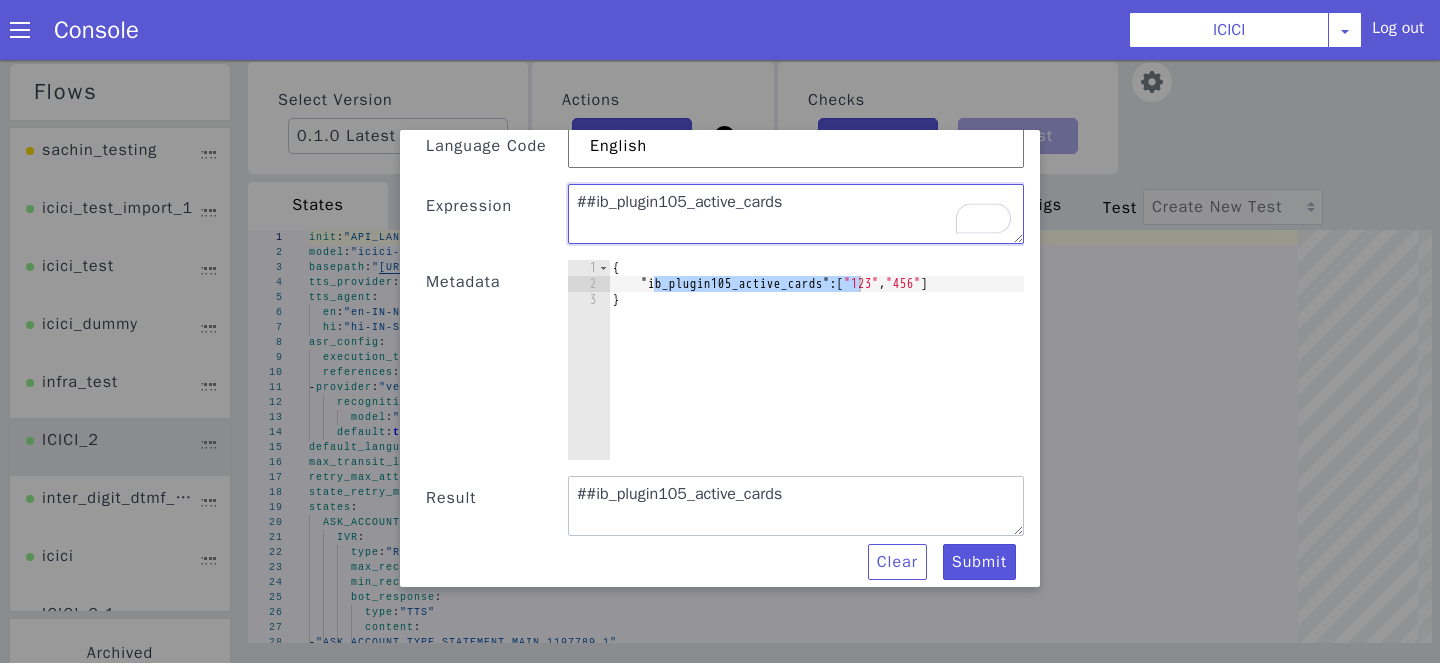 click on "##ib_plugin105_active_cards" at bounding box center [880, 330] 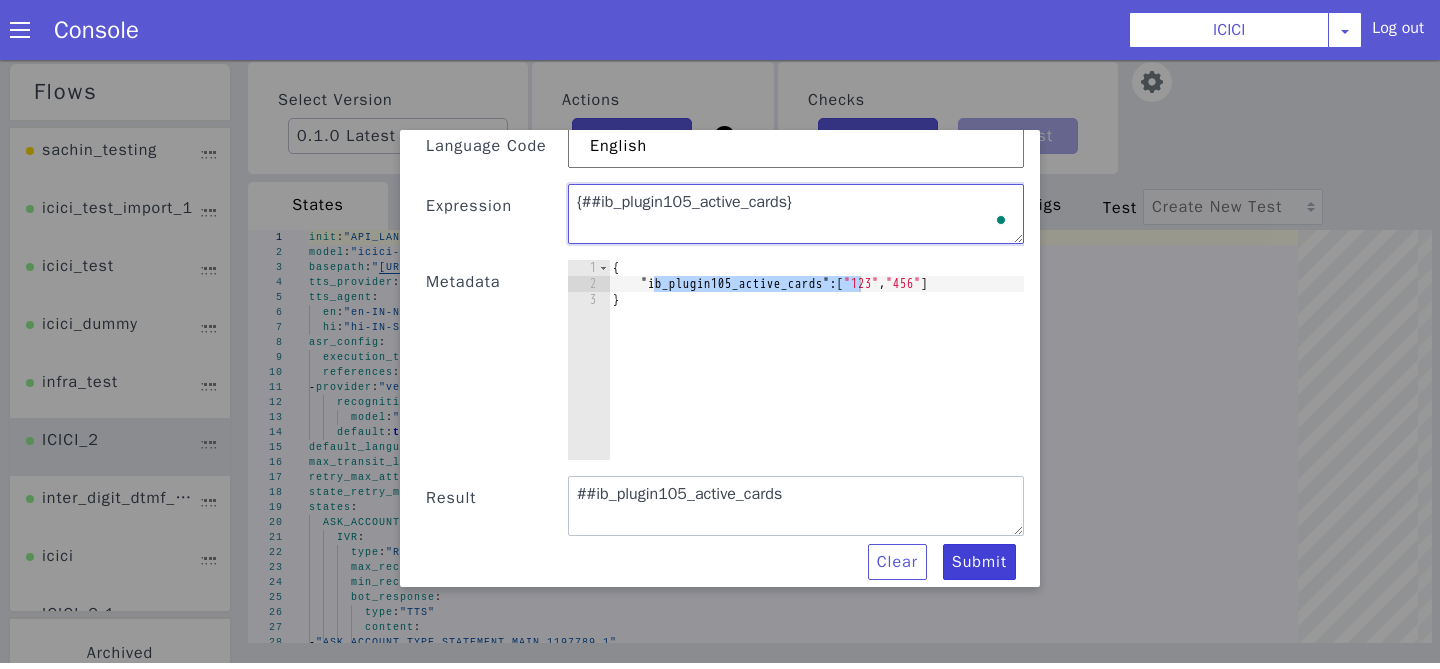 type on "{##ib_plugin105_active_cards}" 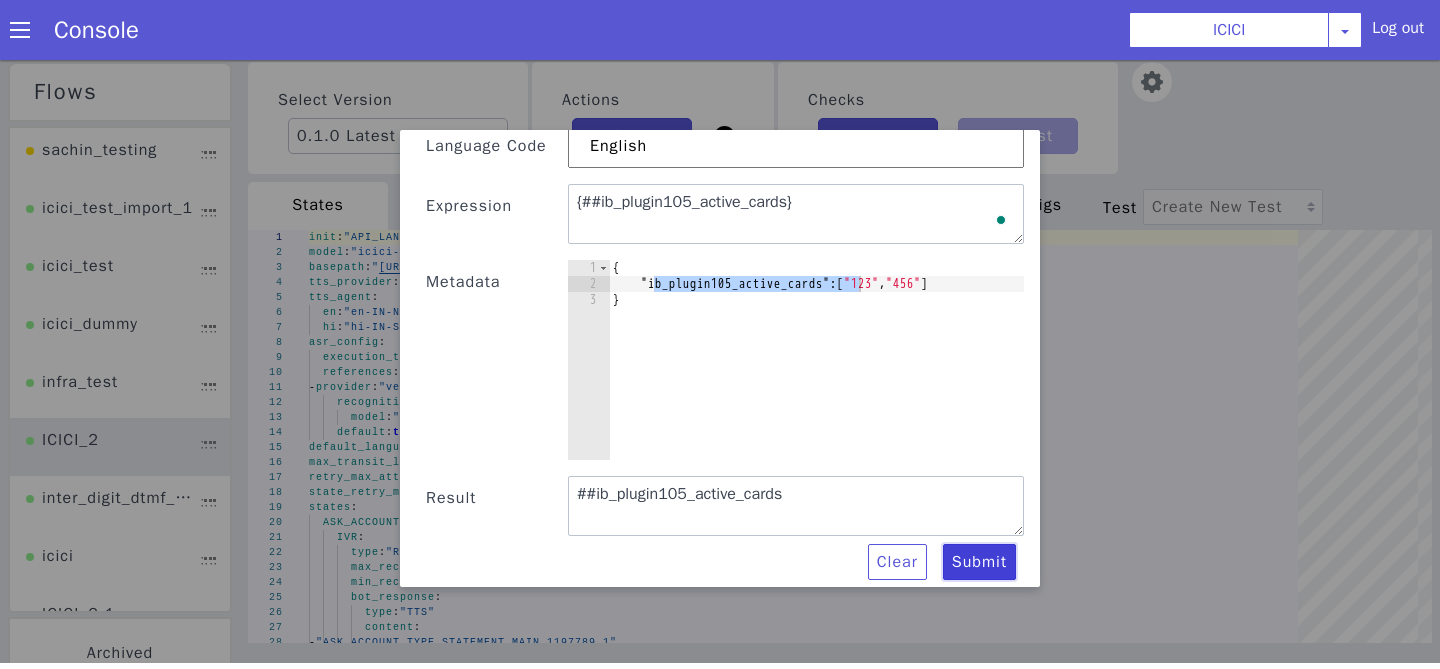 click on "Submit" at bounding box center [979, 566] 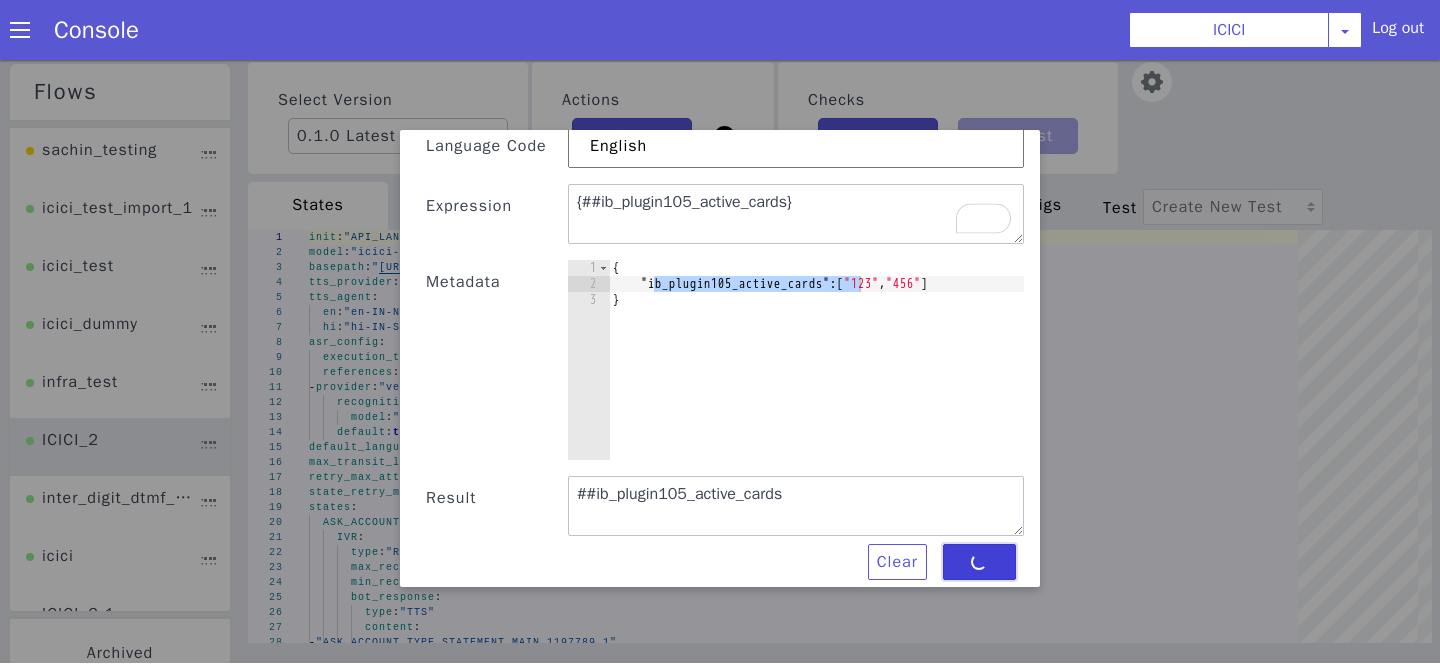 type on "{##ib_plugin105_active_cards}" 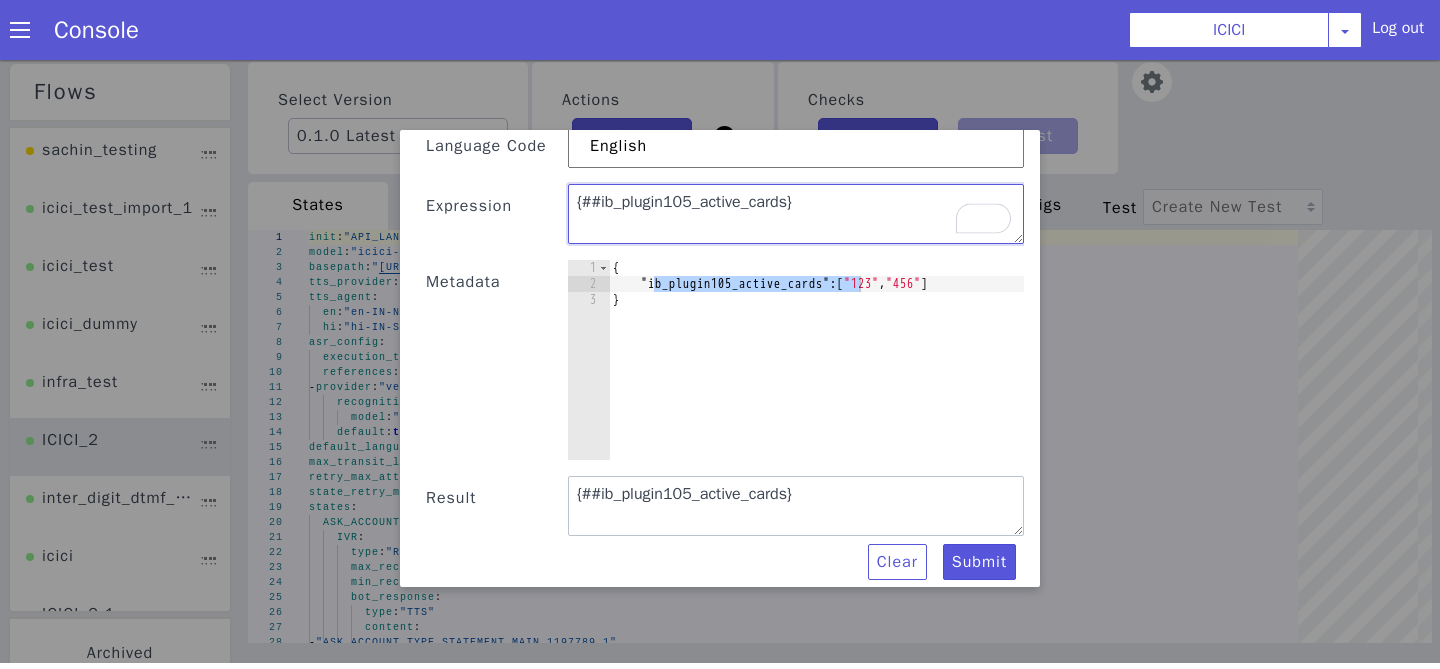 click on "{##ib_plugin105_active_cards}" at bounding box center (796, 218) 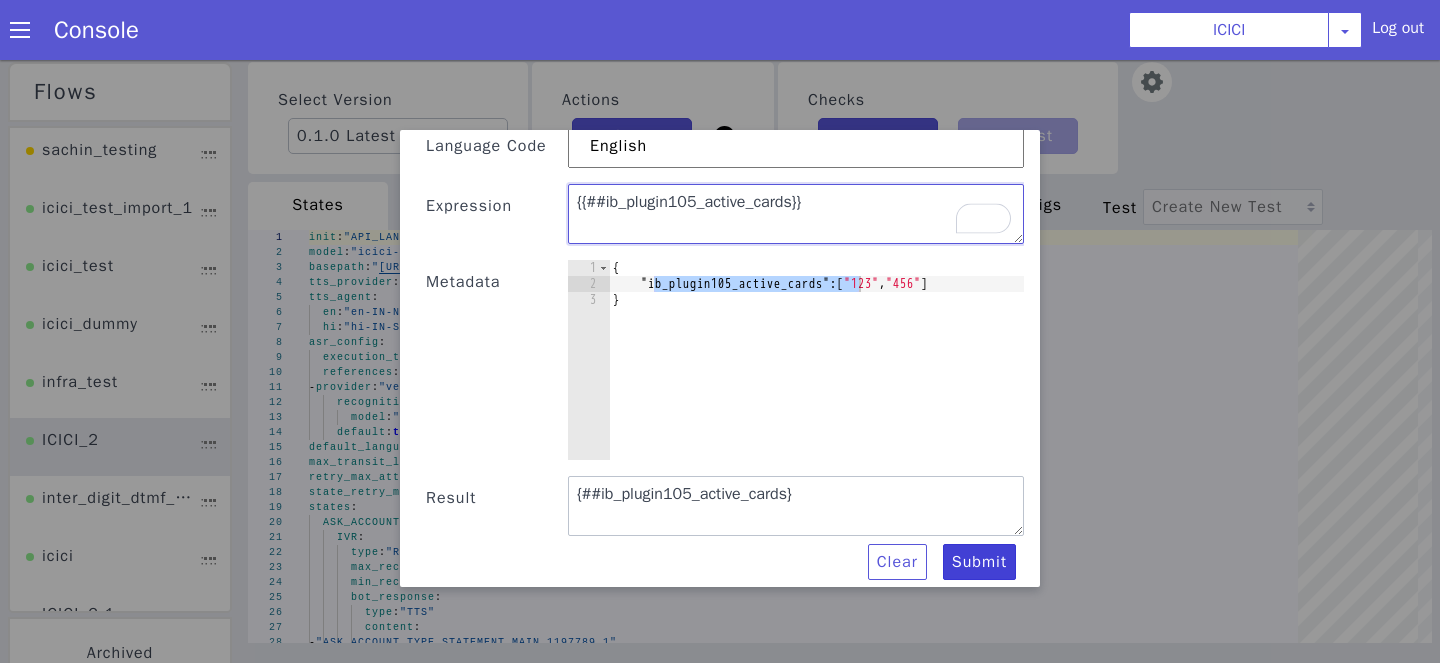 type on "{{##ib_plugin105_active_cards}}" 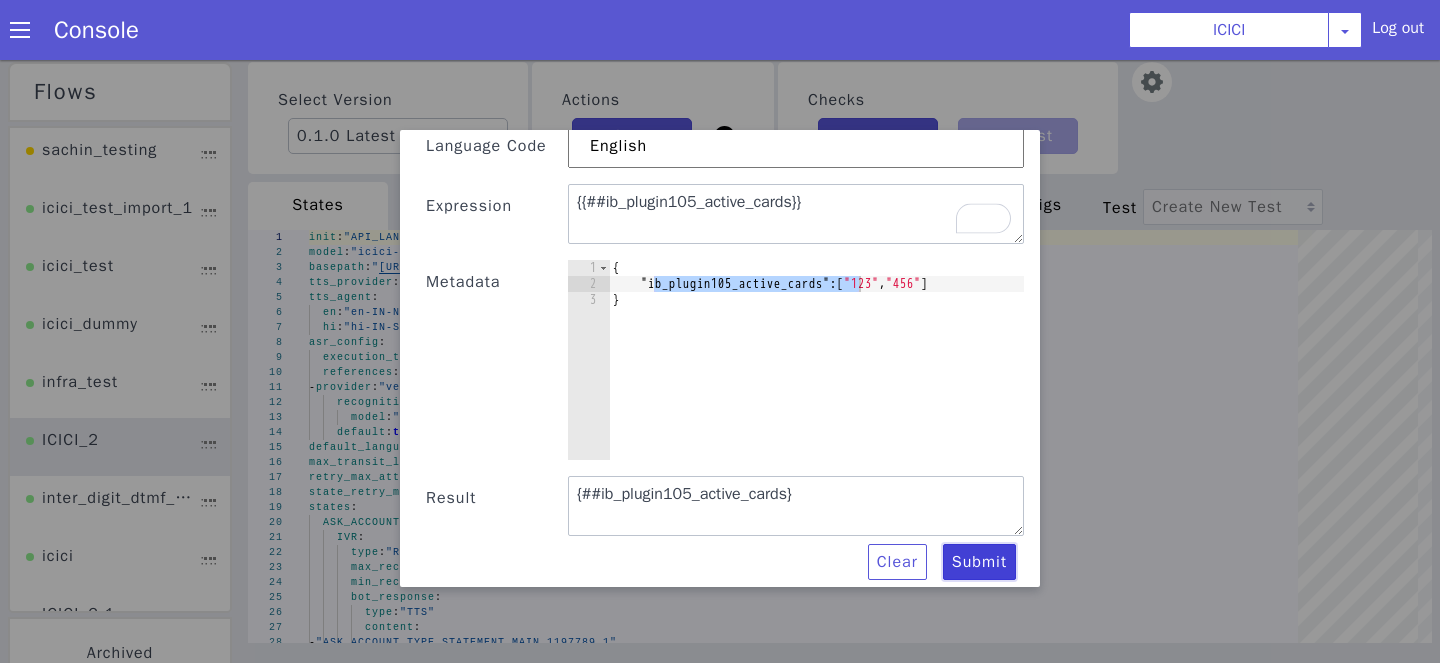 click on "Submit" at bounding box center (966, 581) 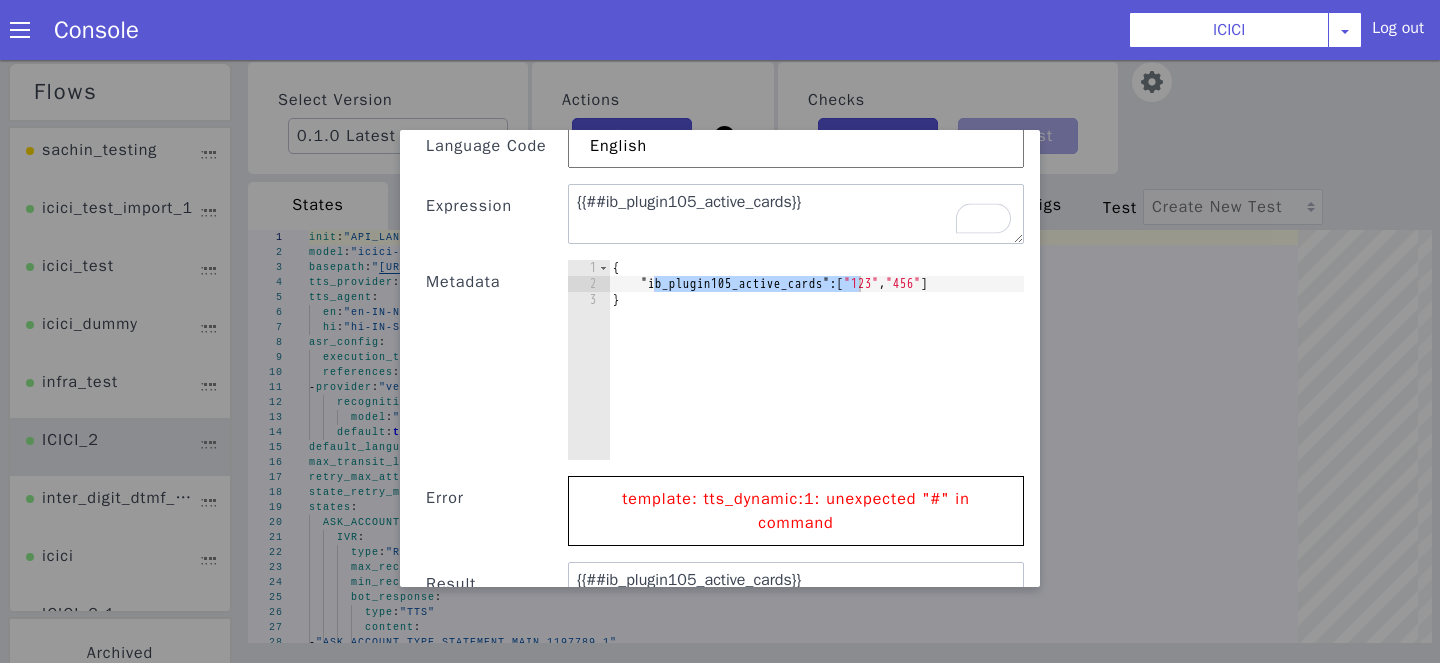 scroll, scrollTop: 213, scrollLeft: 0, axis: vertical 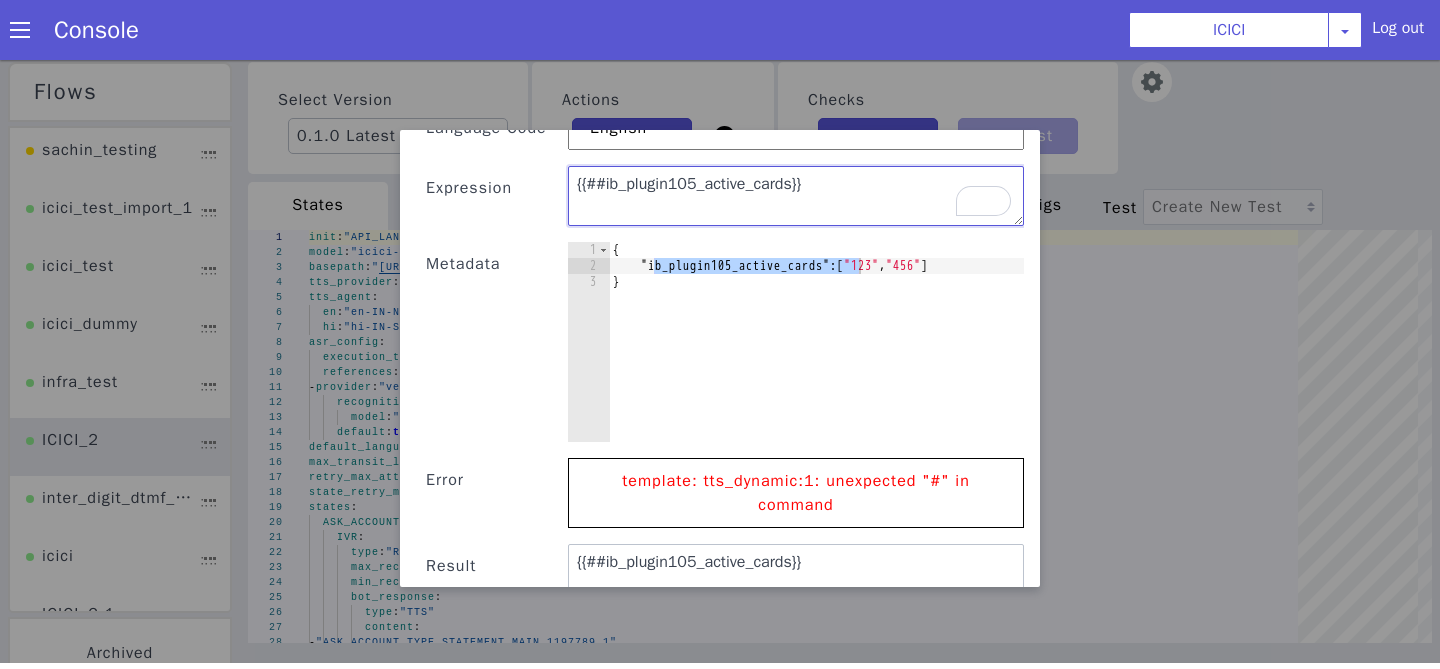 click on "{{##ib_plugin105_active_cards}}" at bounding box center (812, 208) 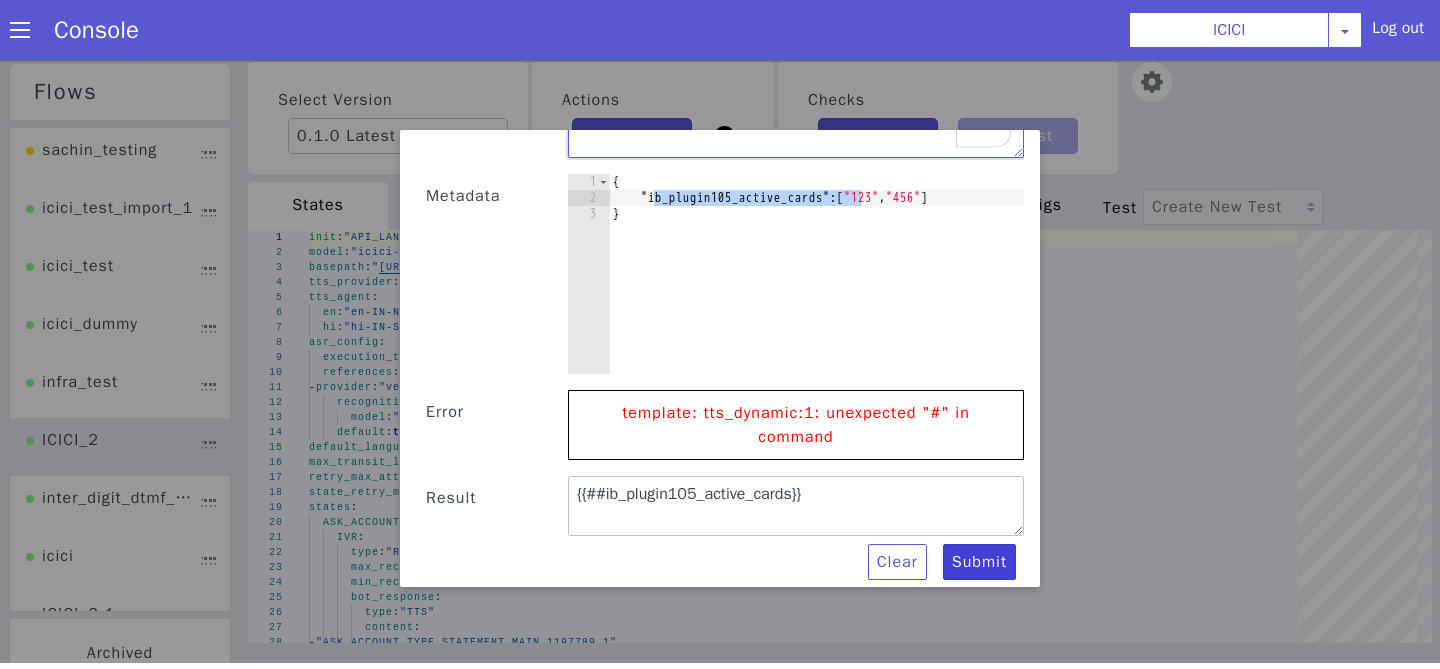 type on "{{.ib_plugin105_active_cards}}" 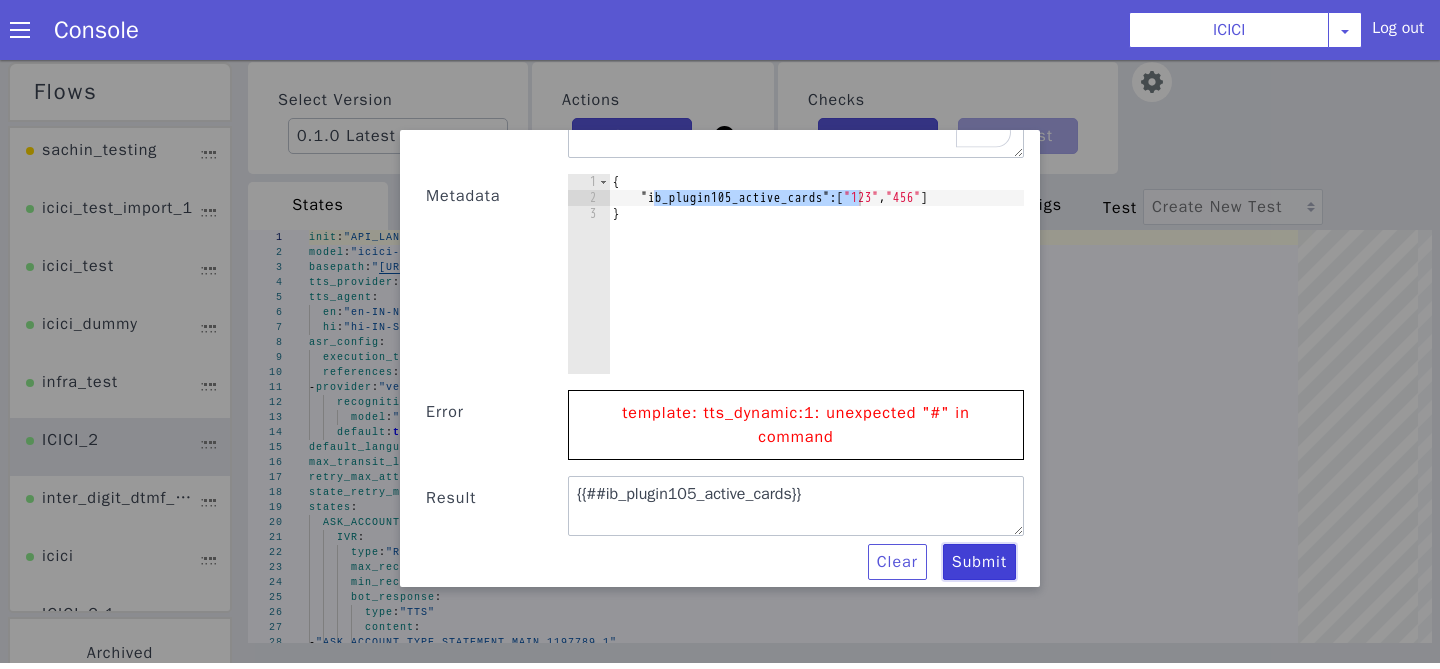 click on "Submit" at bounding box center [957, 590] 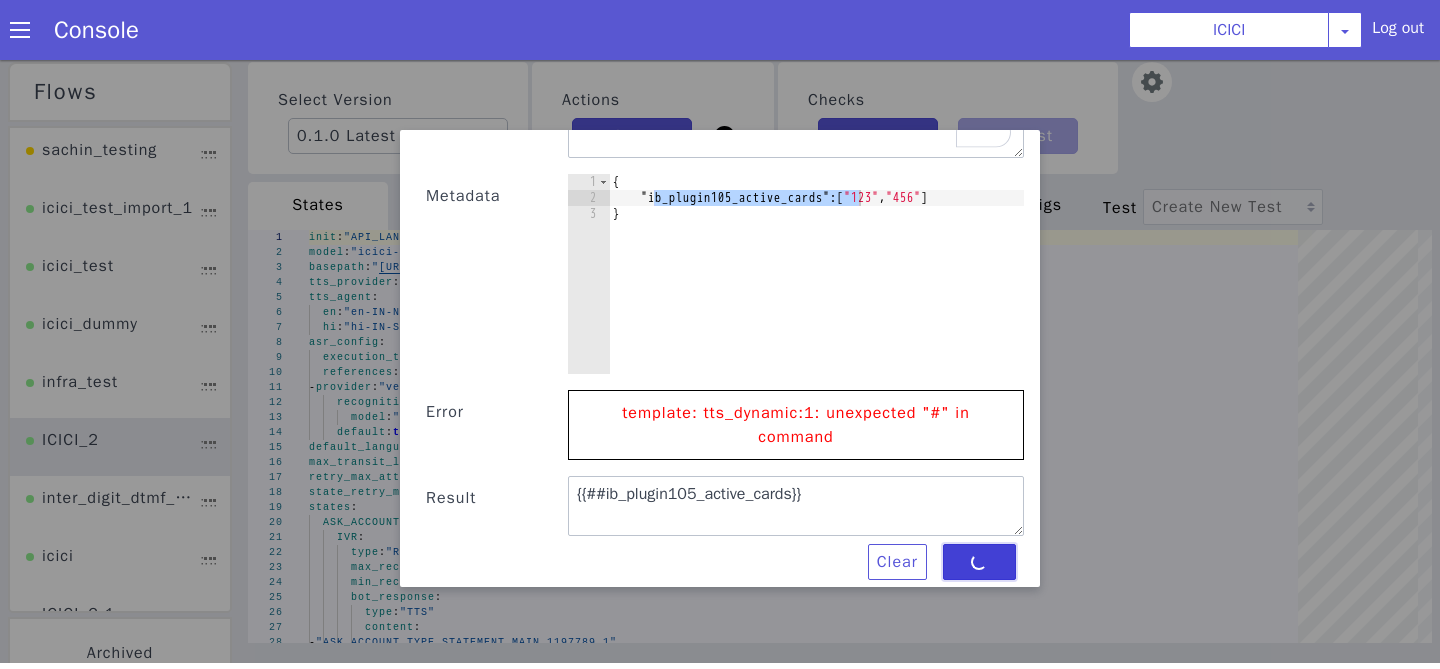 type on "[123 456]" 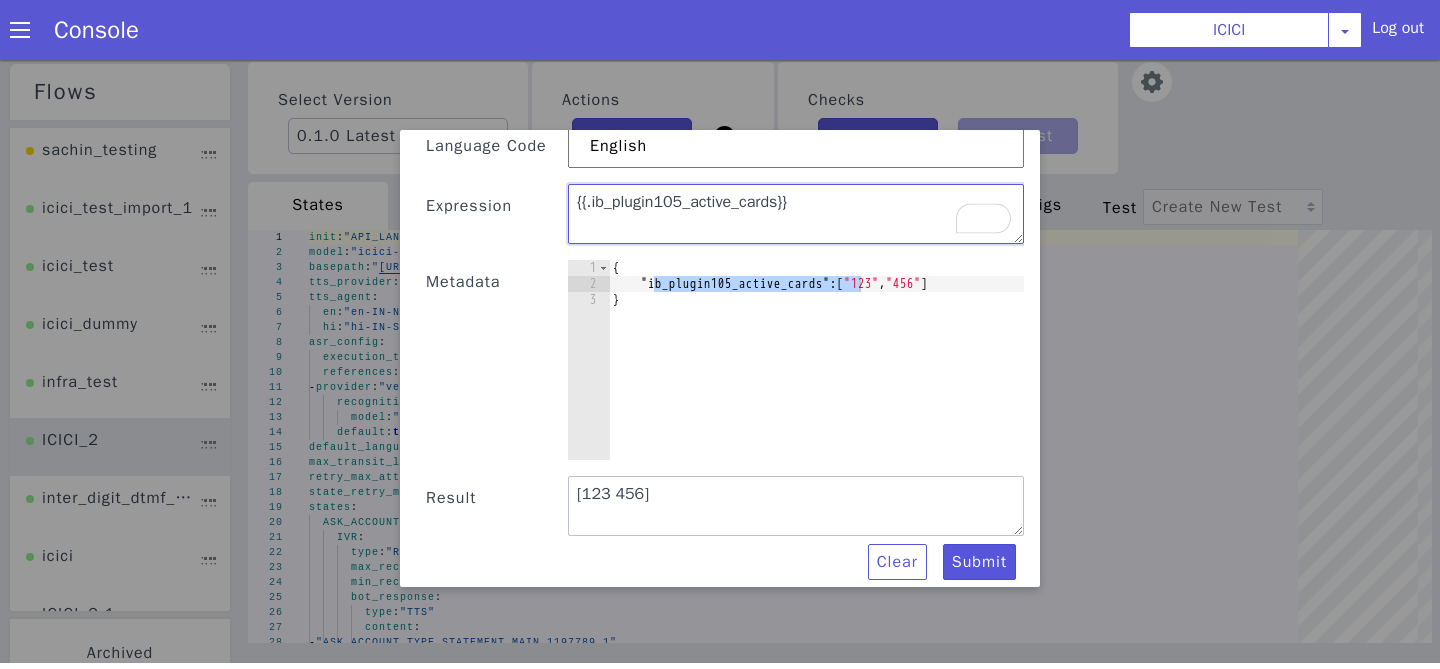 click on "{{.ib_plugin105_active_cards}}" at bounding box center [862, 282] 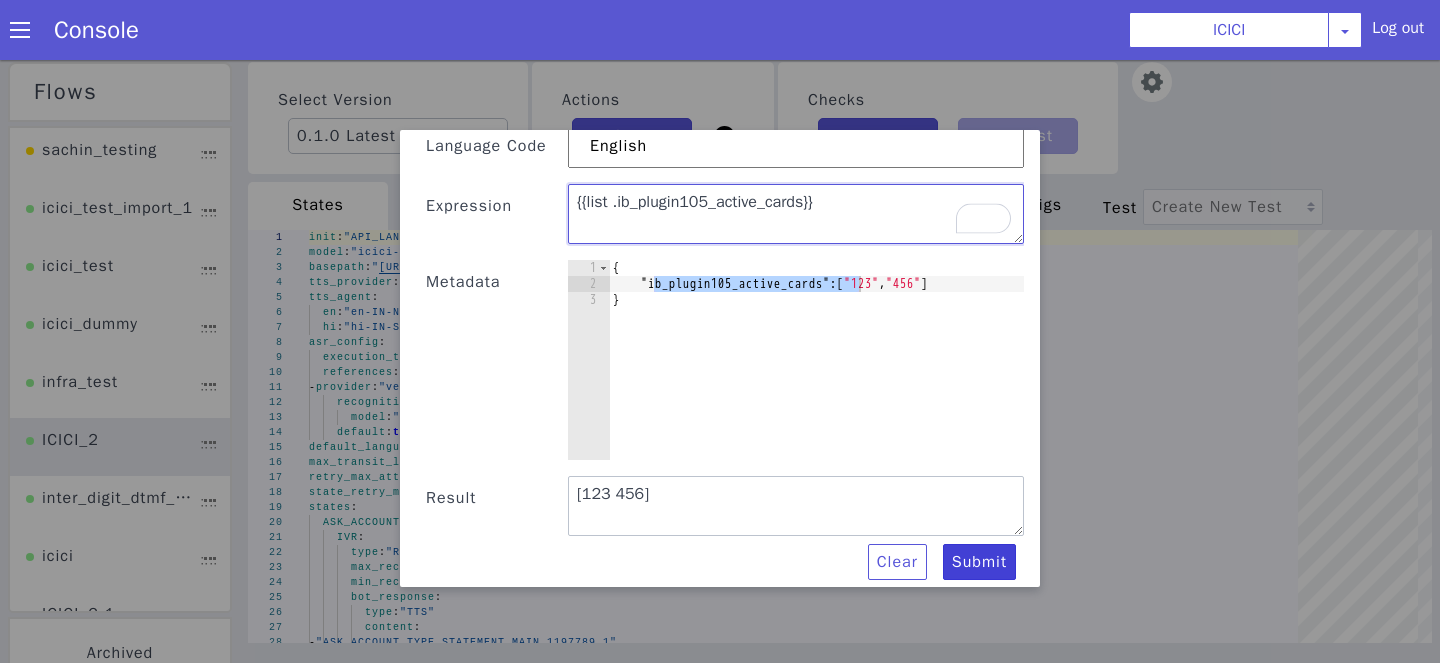 type on "{{list .ib_plugin105_active_cards}}" 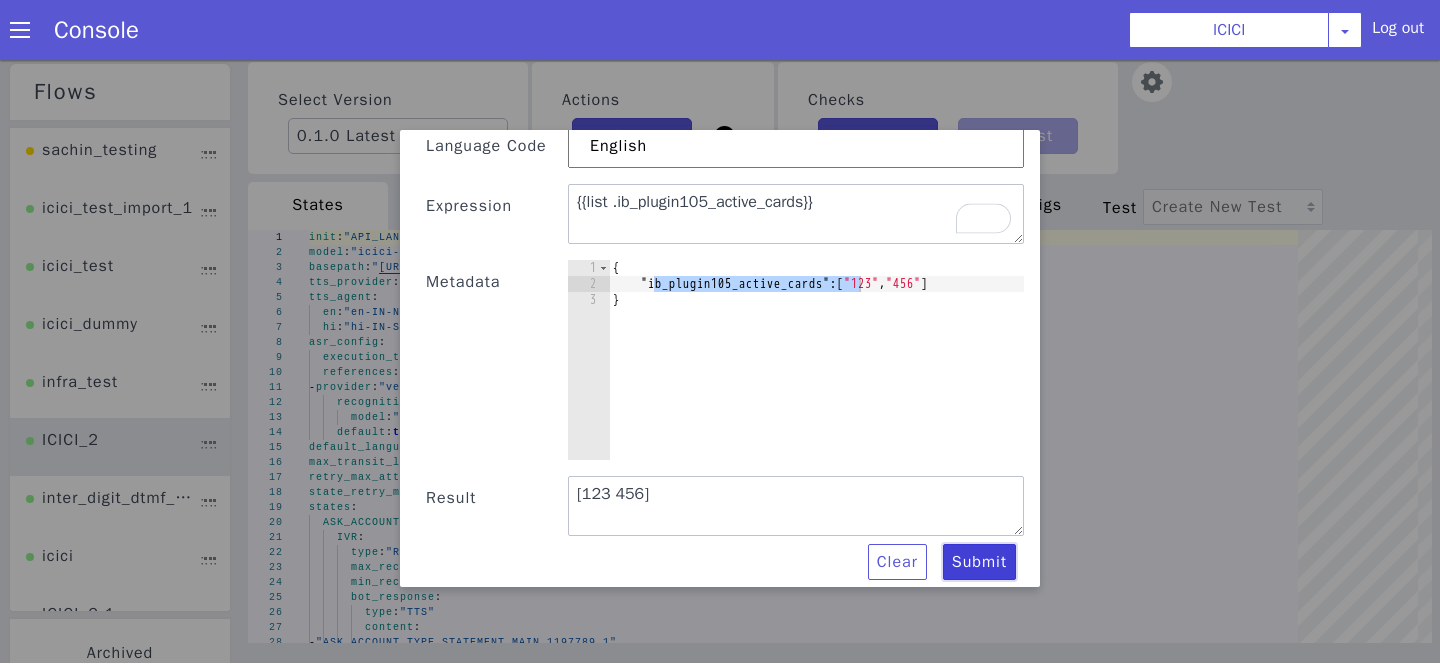 click on "Submit" at bounding box center (648, 684) 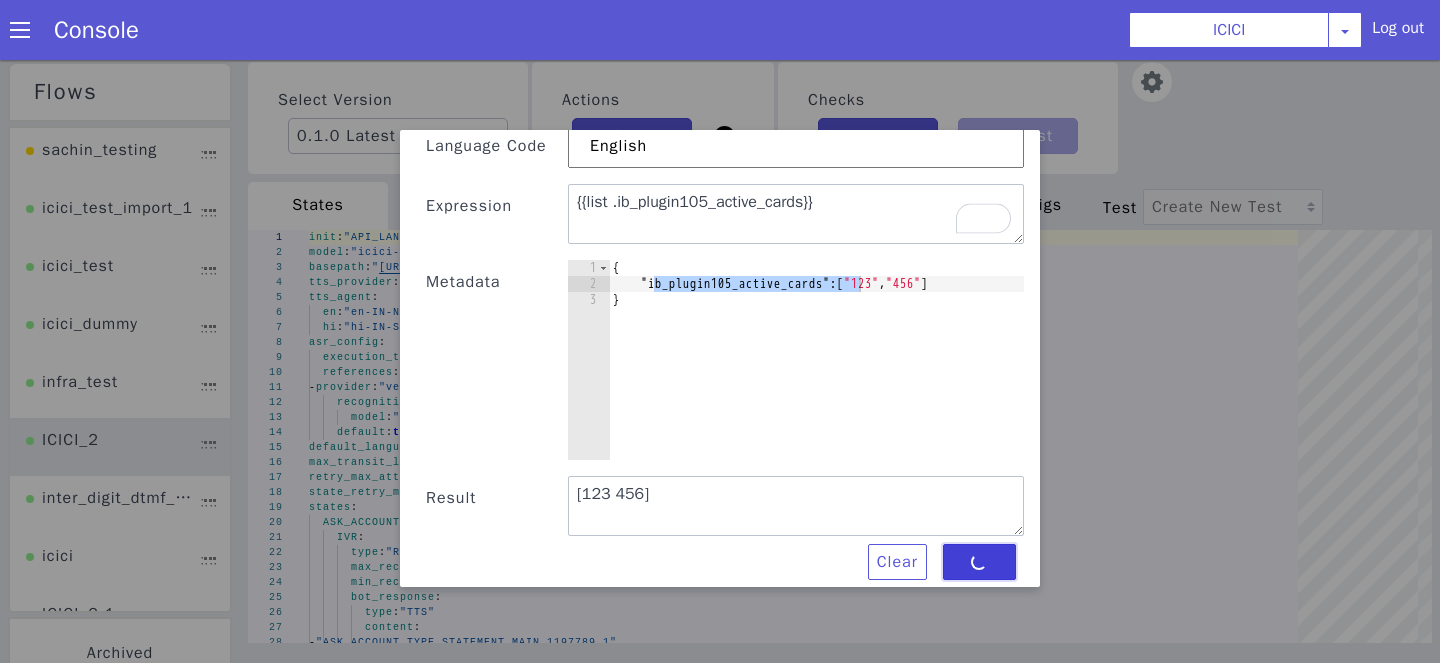 type on "{{list .ib_plugin105_active_cards}}" 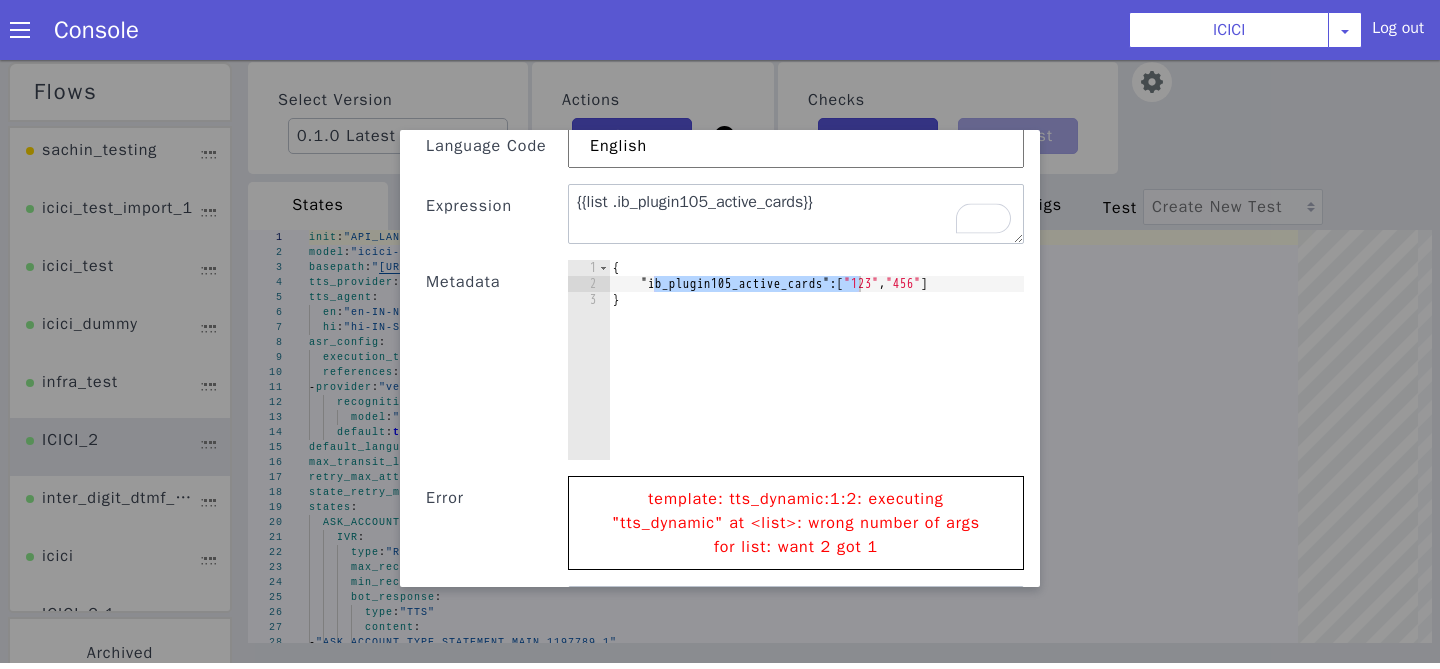 type 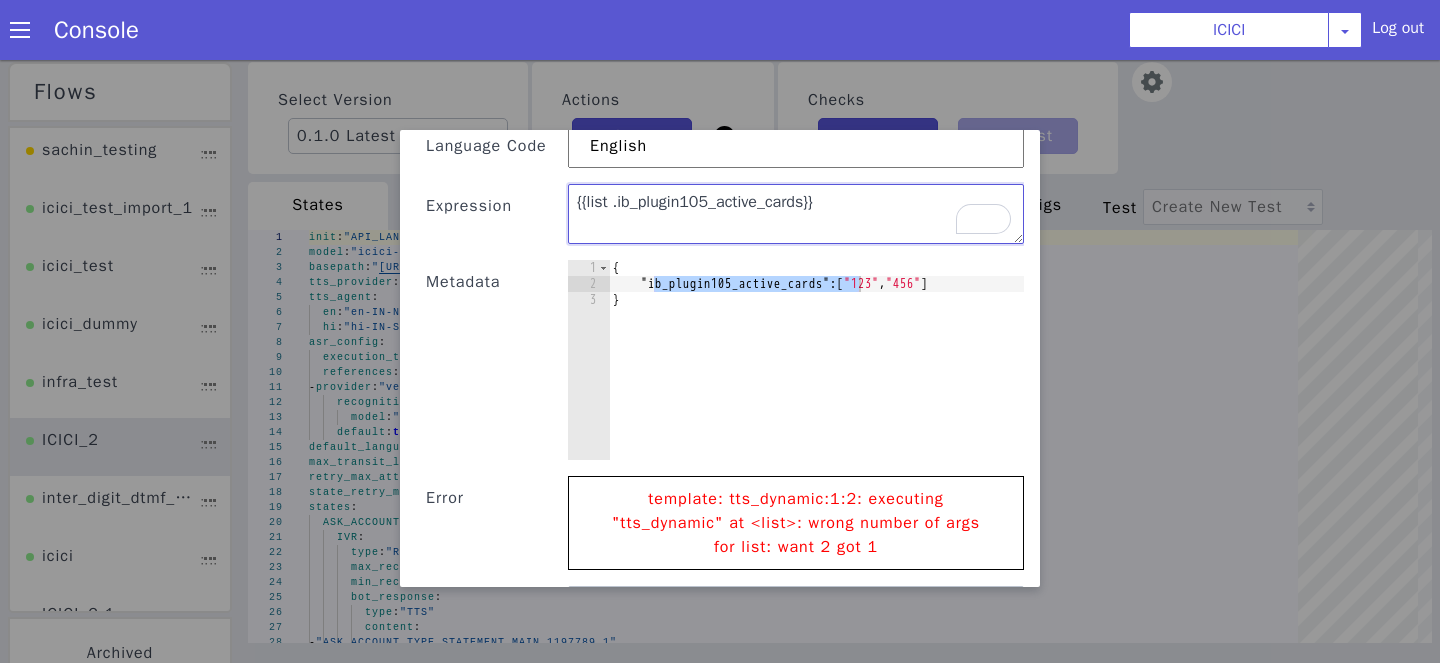 click on "{{list .ib_plugin105_active_cards}}" at bounding box center (817, 230) 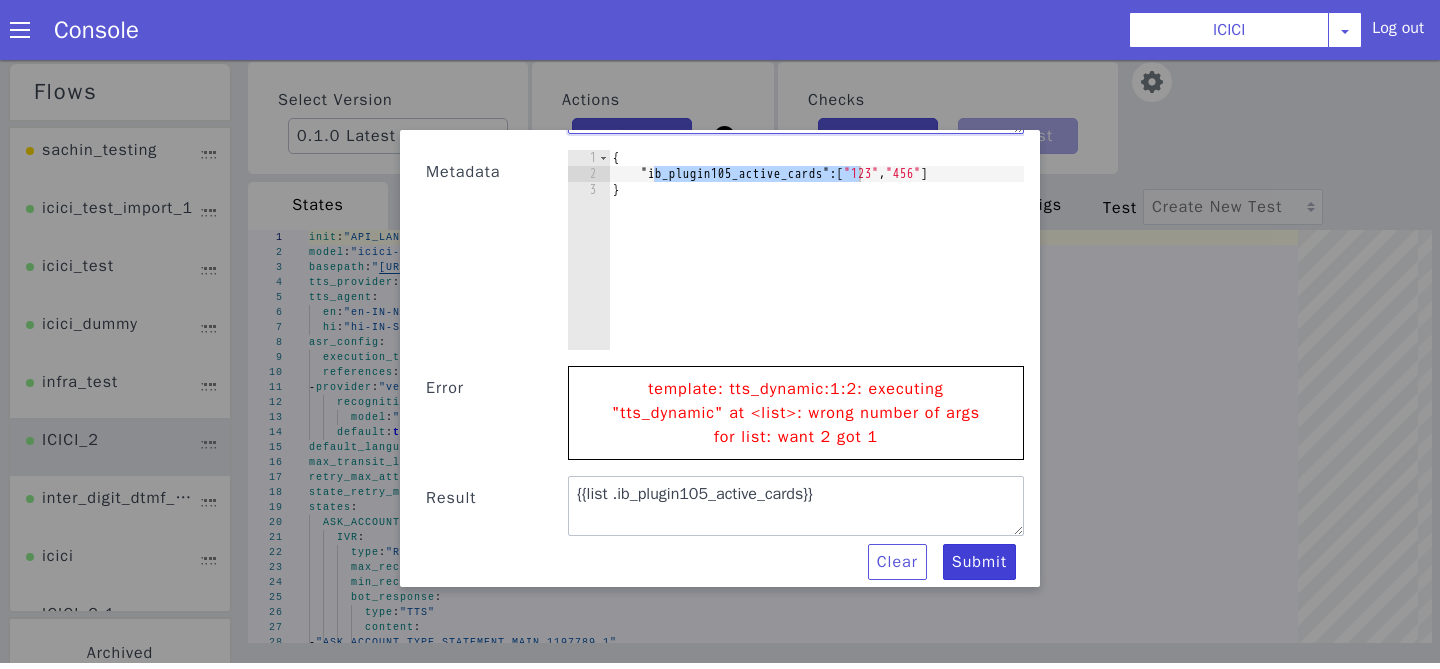 type on "{{.ib_plugin105_active_cards}}" 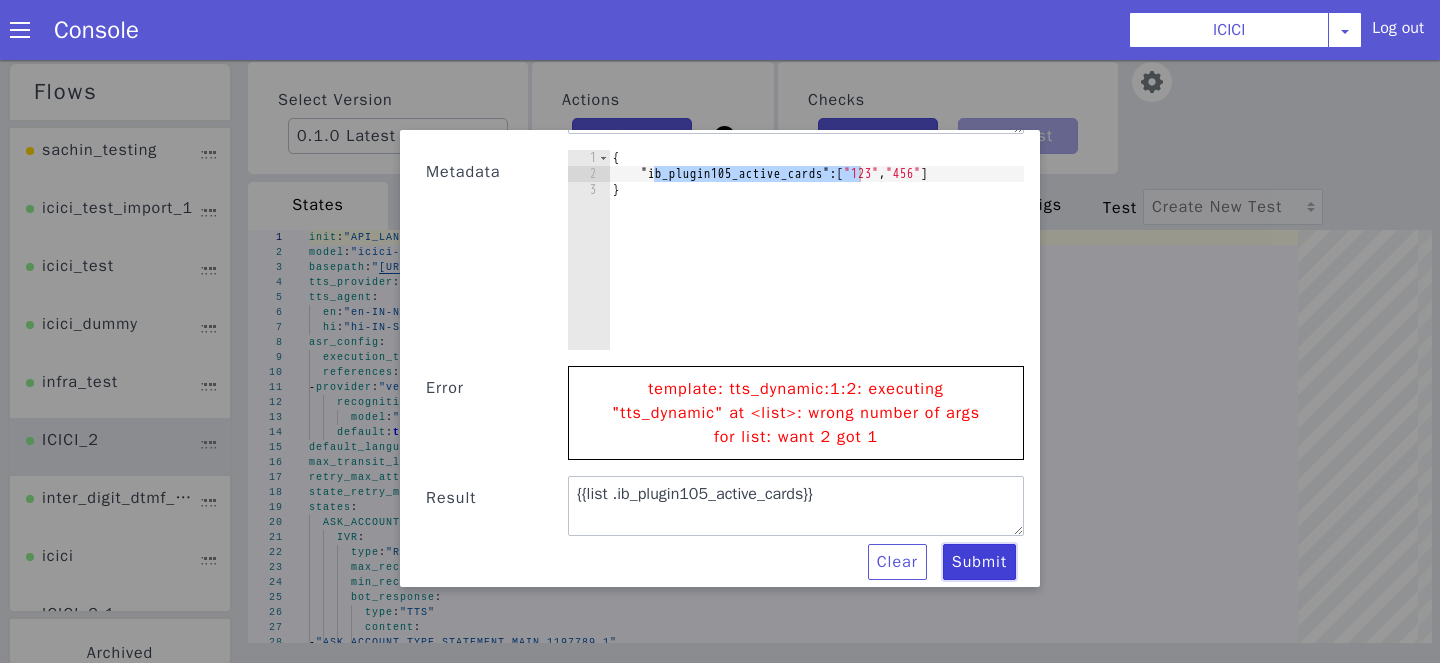 click on "Submit" at bounding box center (947, 602) 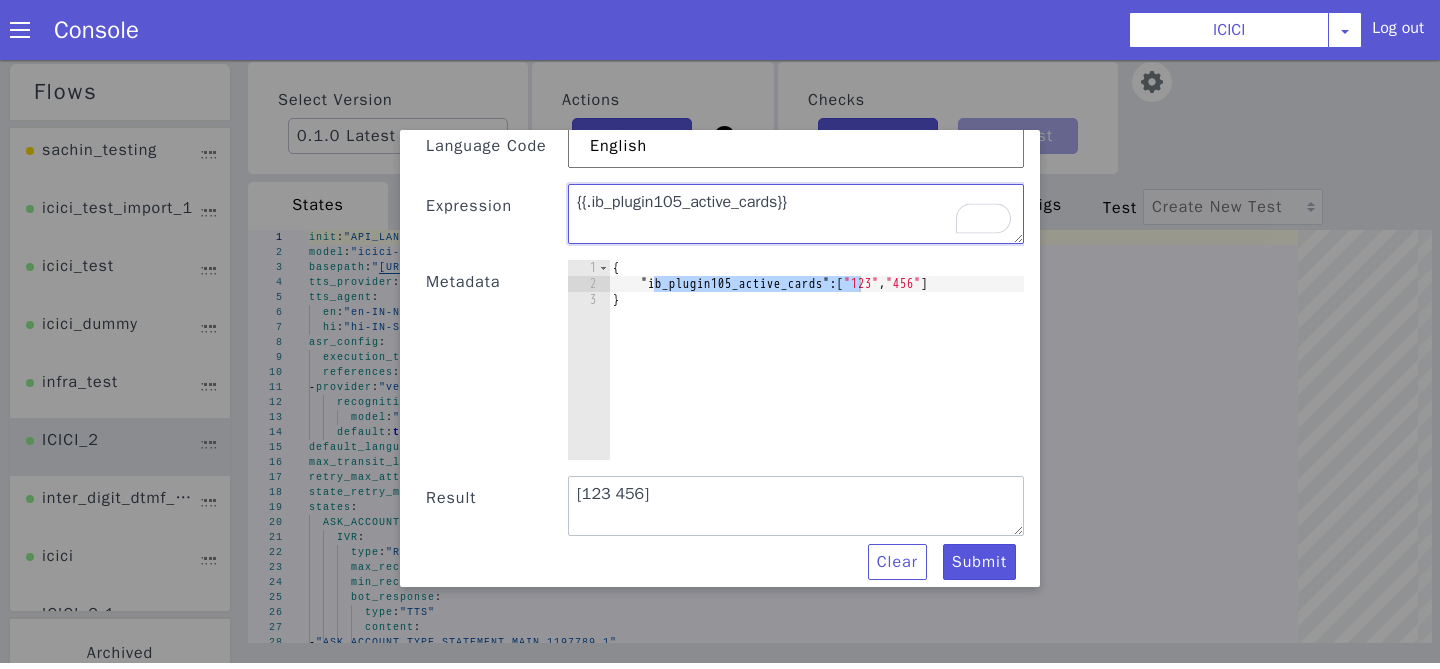 click on "{{.ib_plugin105_active_cards}}" at bounding box center (810, 226) 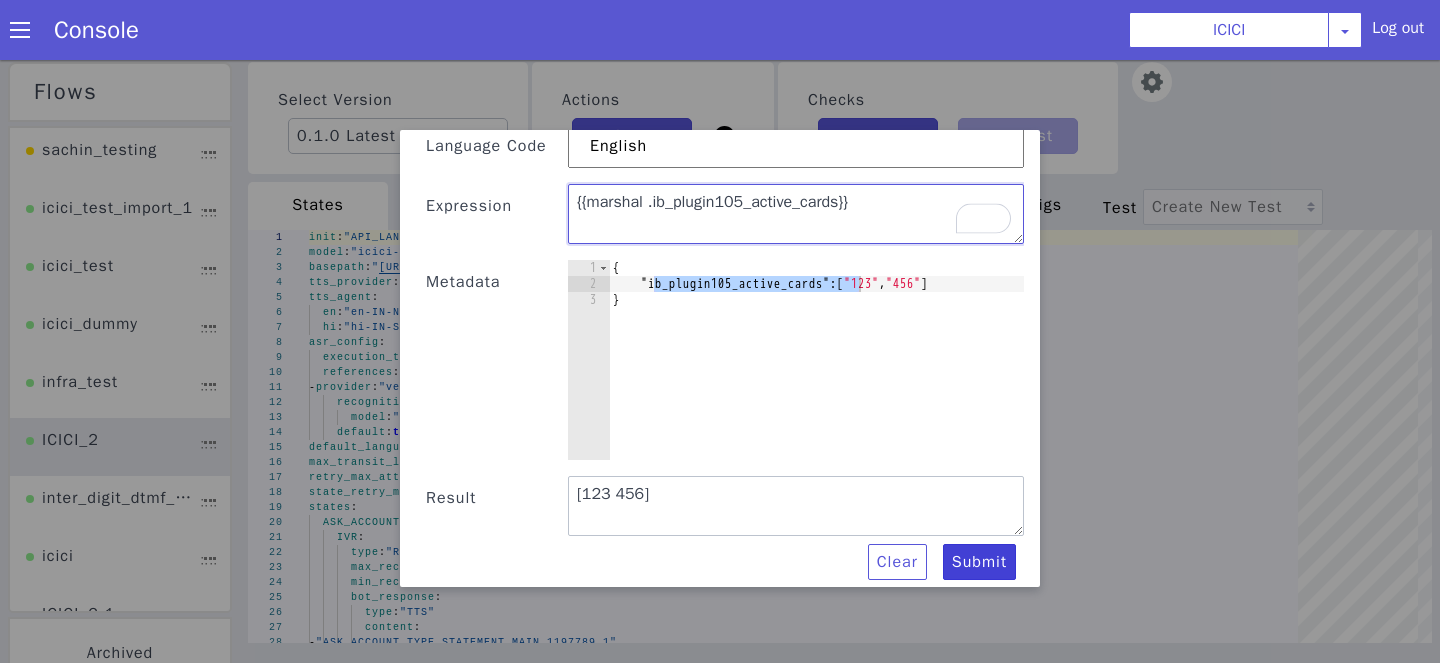 type on "{{marshal .ib_plugin105_active_cards}}" 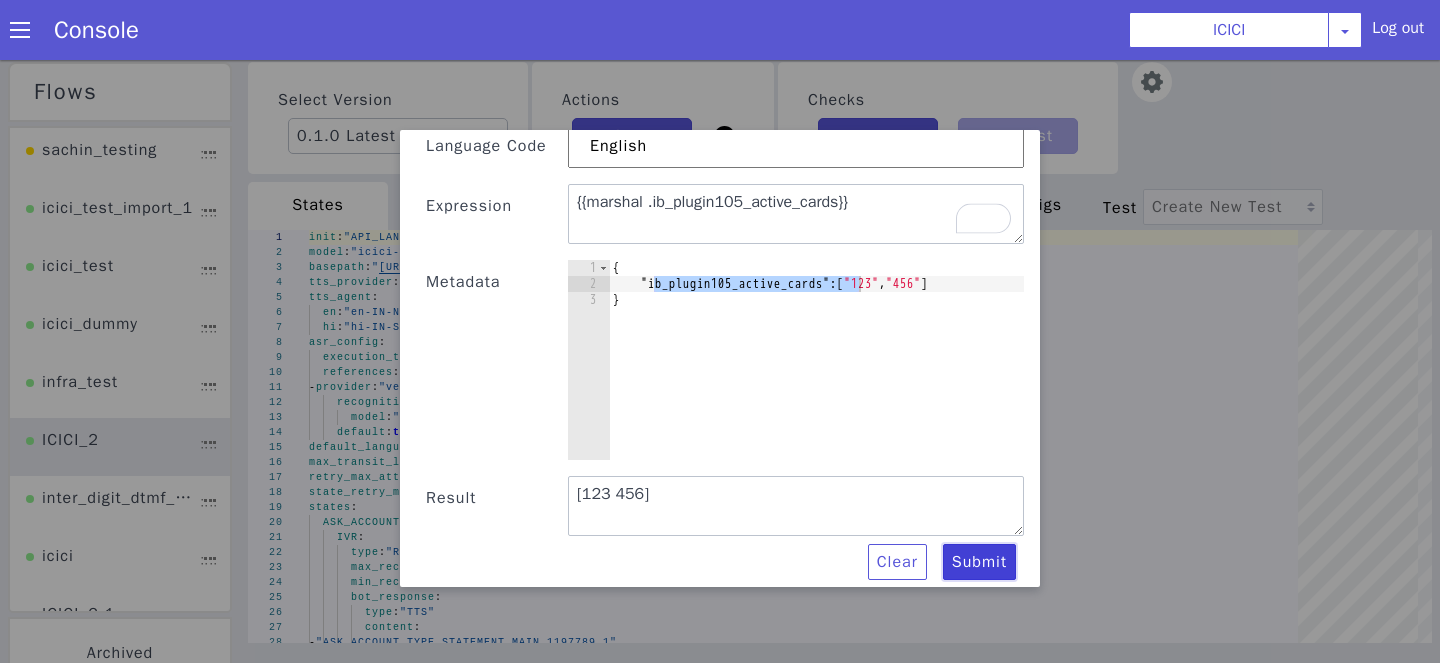 click on "Submit" at bounding box center [957, 590] 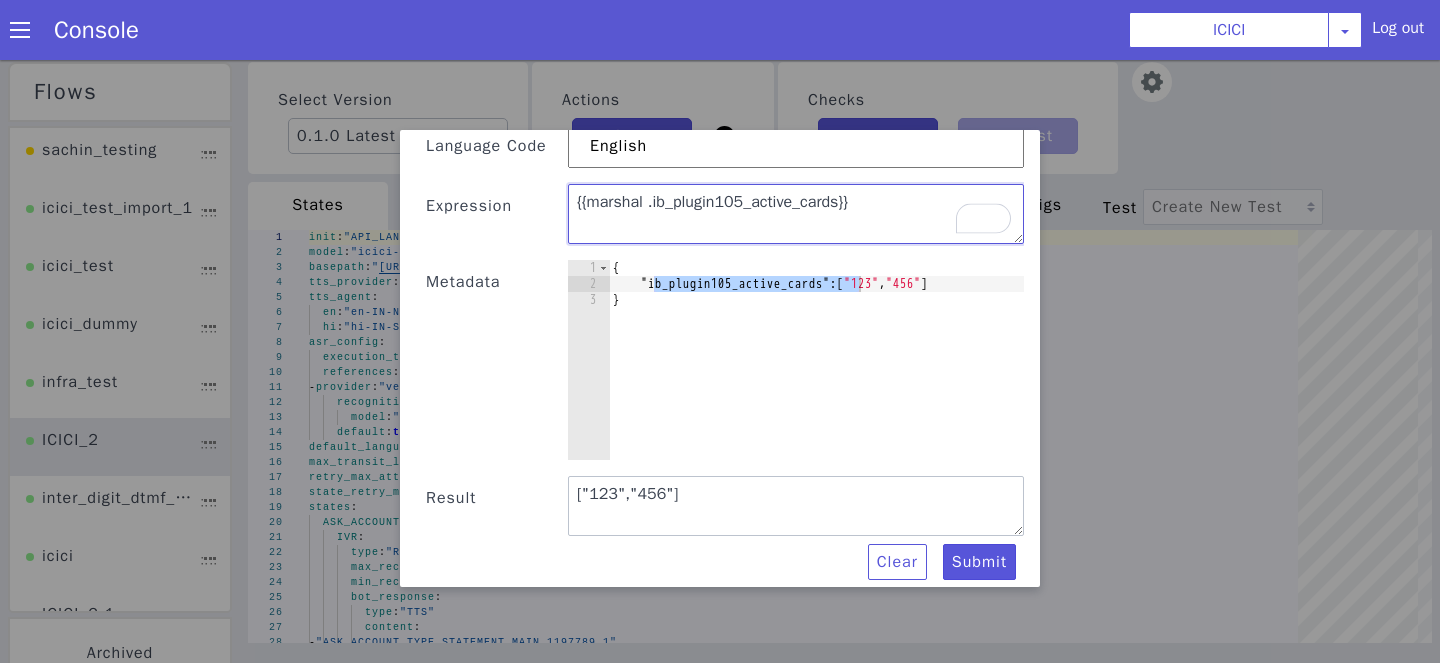 click on "{{marshal .ib_plugin105_active_cards}}" at bounding box center (796, 218) 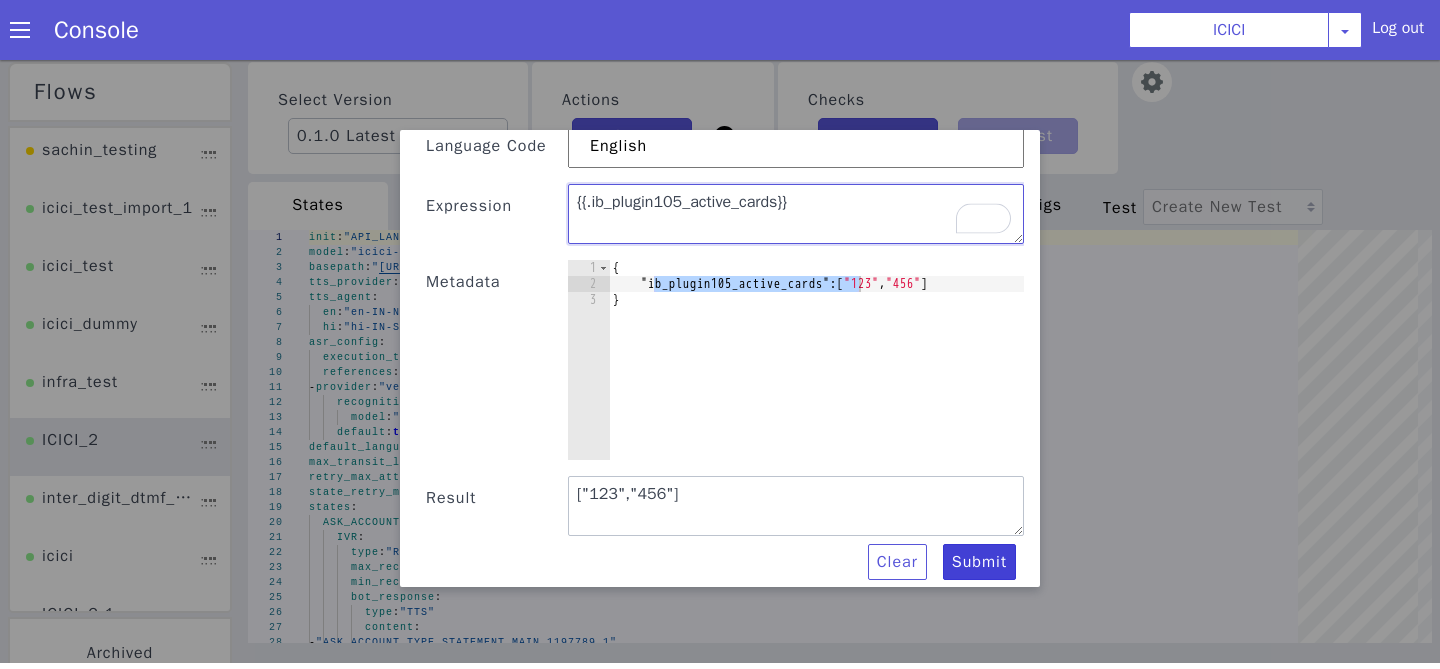 type on "{{.ib_plugin105_active_cards}}" 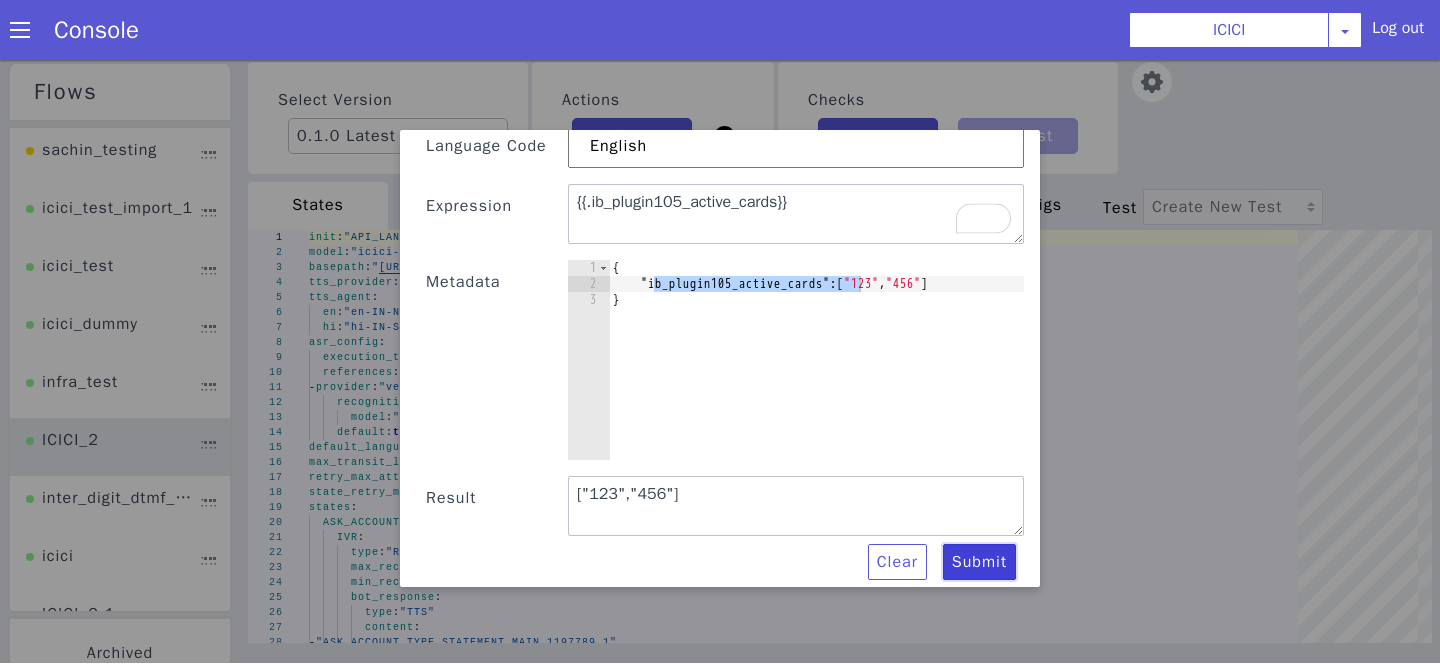 click on "Submit" at bounding box center (979, 566) 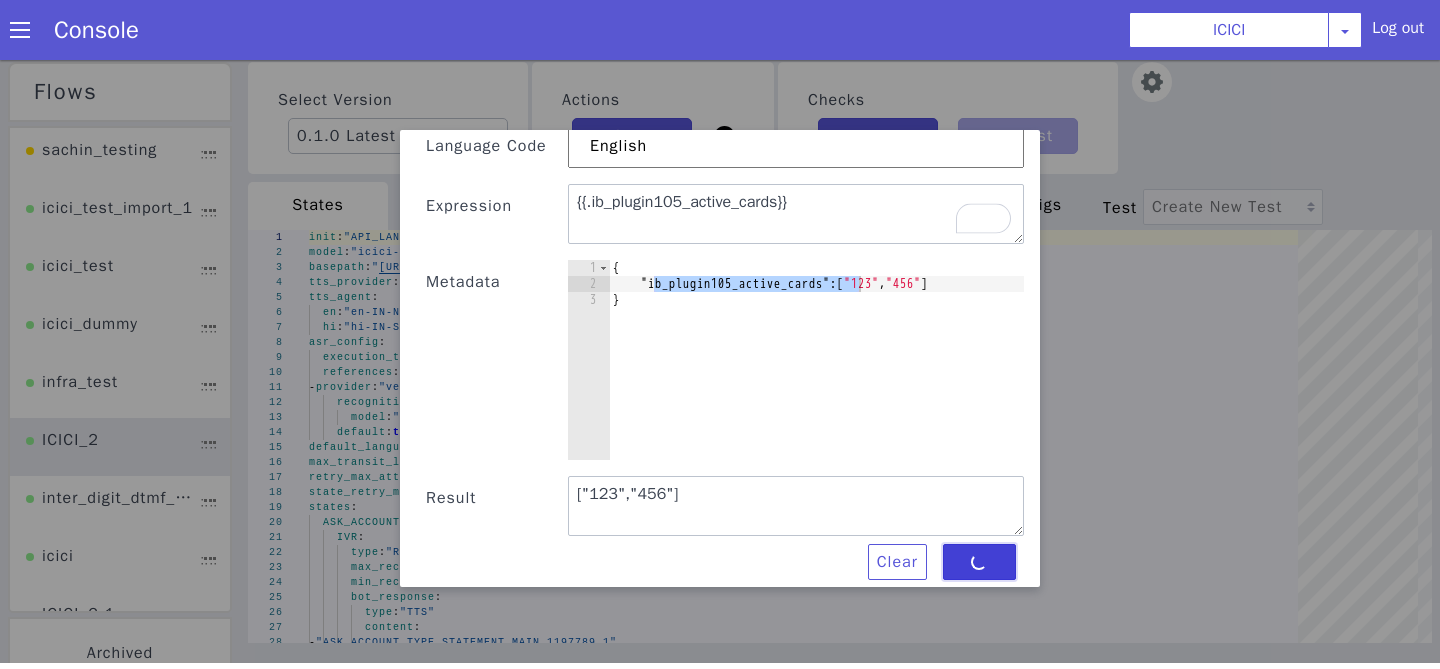 type on "[123 456]" 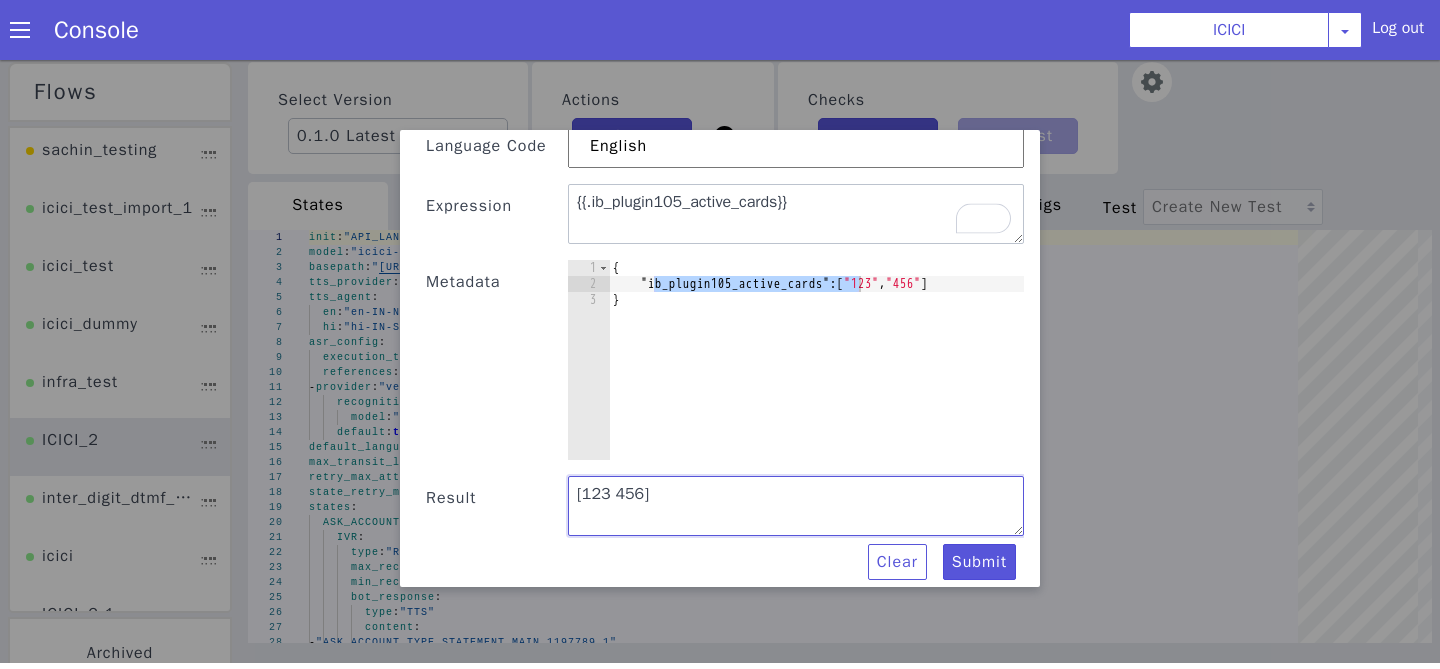 click on "[123 456]" at bounding box center [703, 527] 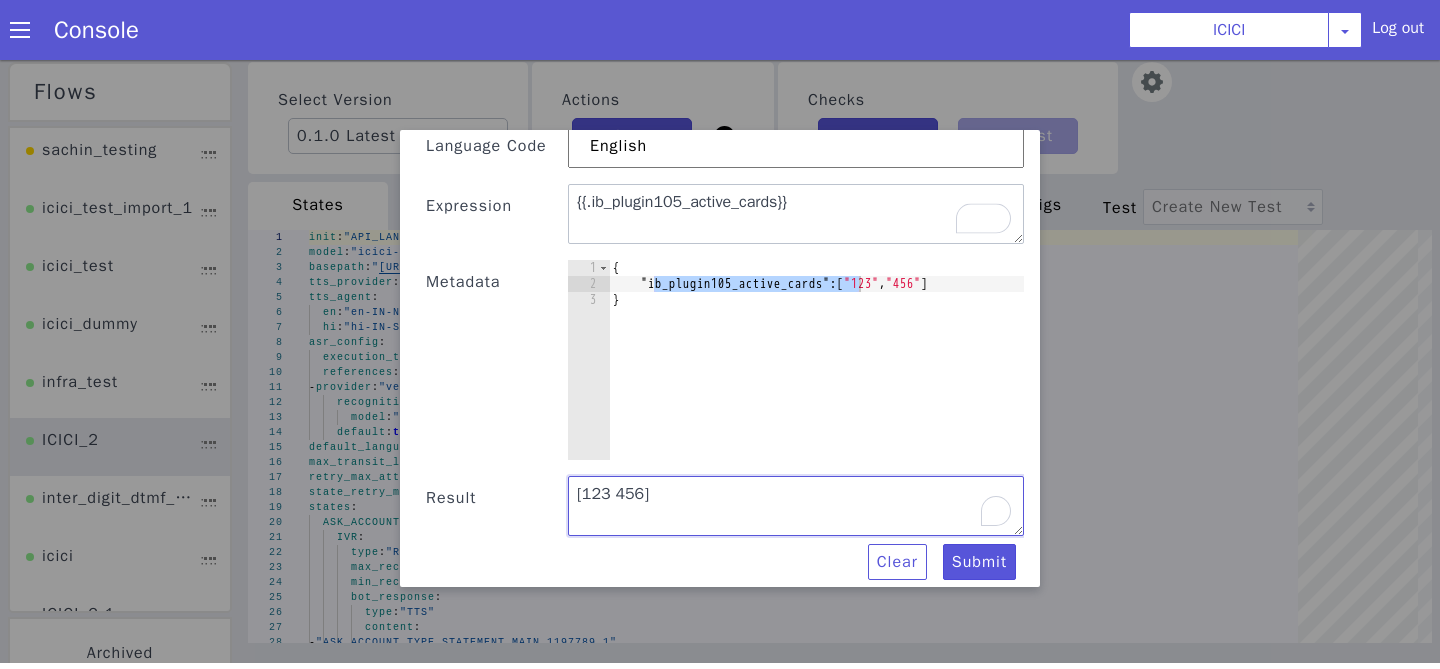 click on "[123 456]" at bounding box center (786, 514) 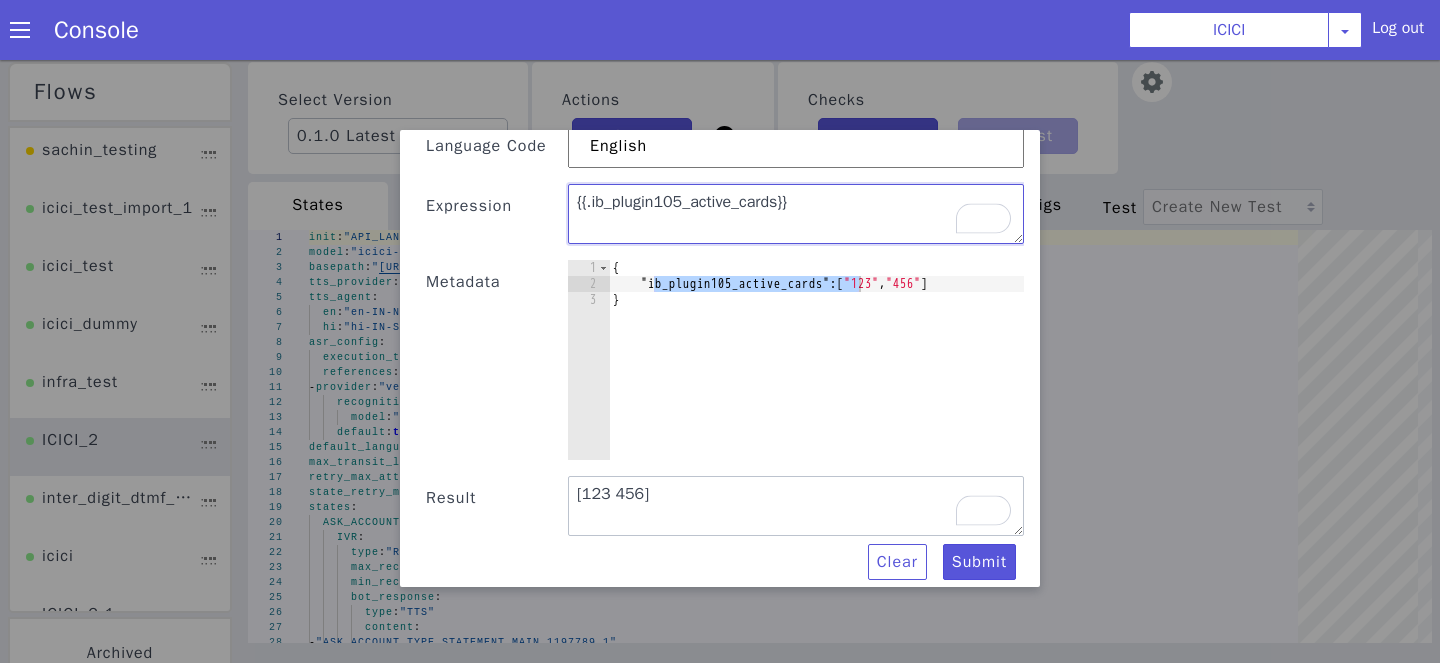 click on "{{.ib_plugin105_active_cards}}" at bounding box center [796, 218] 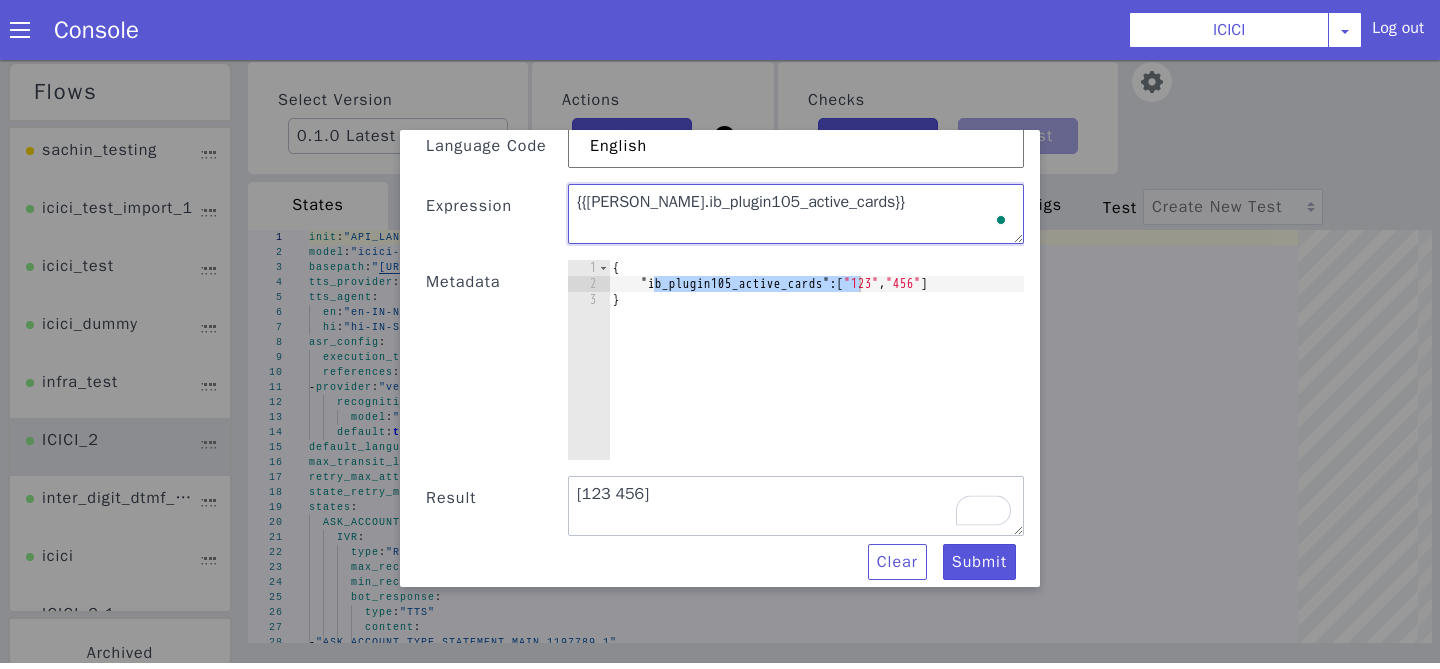 scroll, scrollTop: 160, scrollLeft: 0, axis: vertical 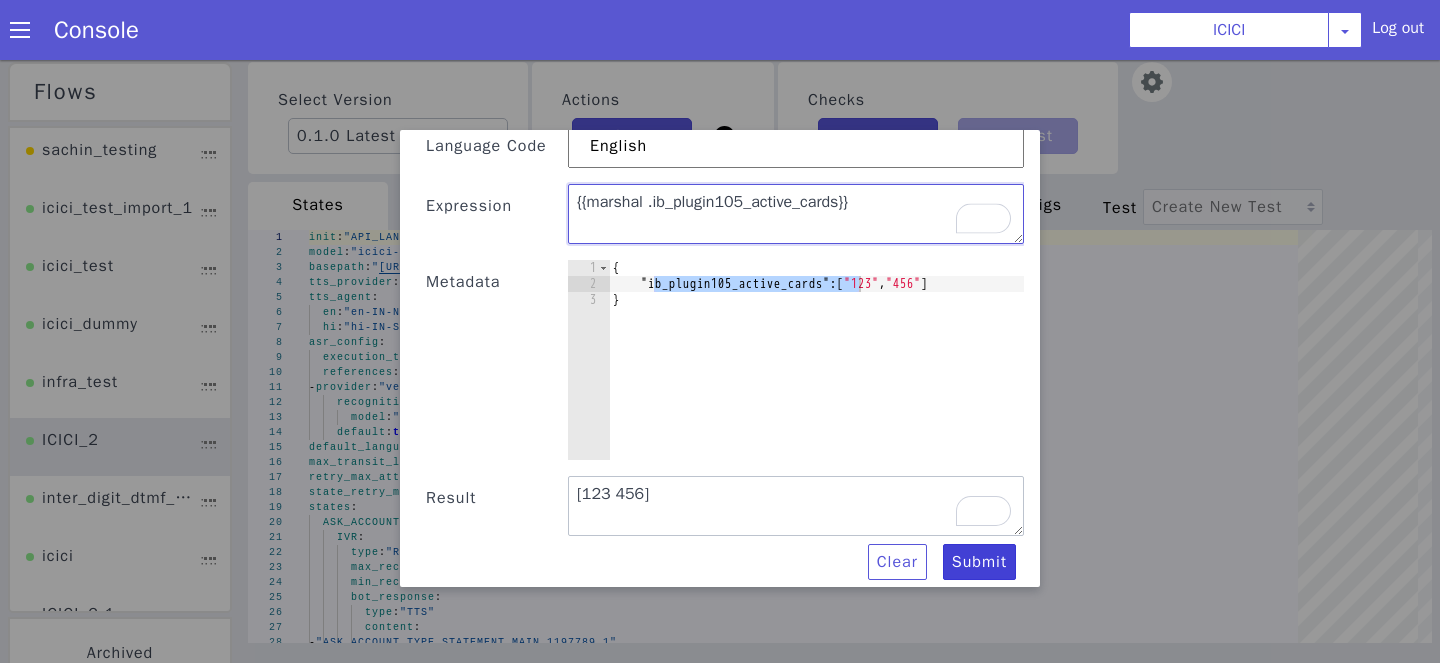 type on "{{marshal .ib_plugin105_active_cards}}" 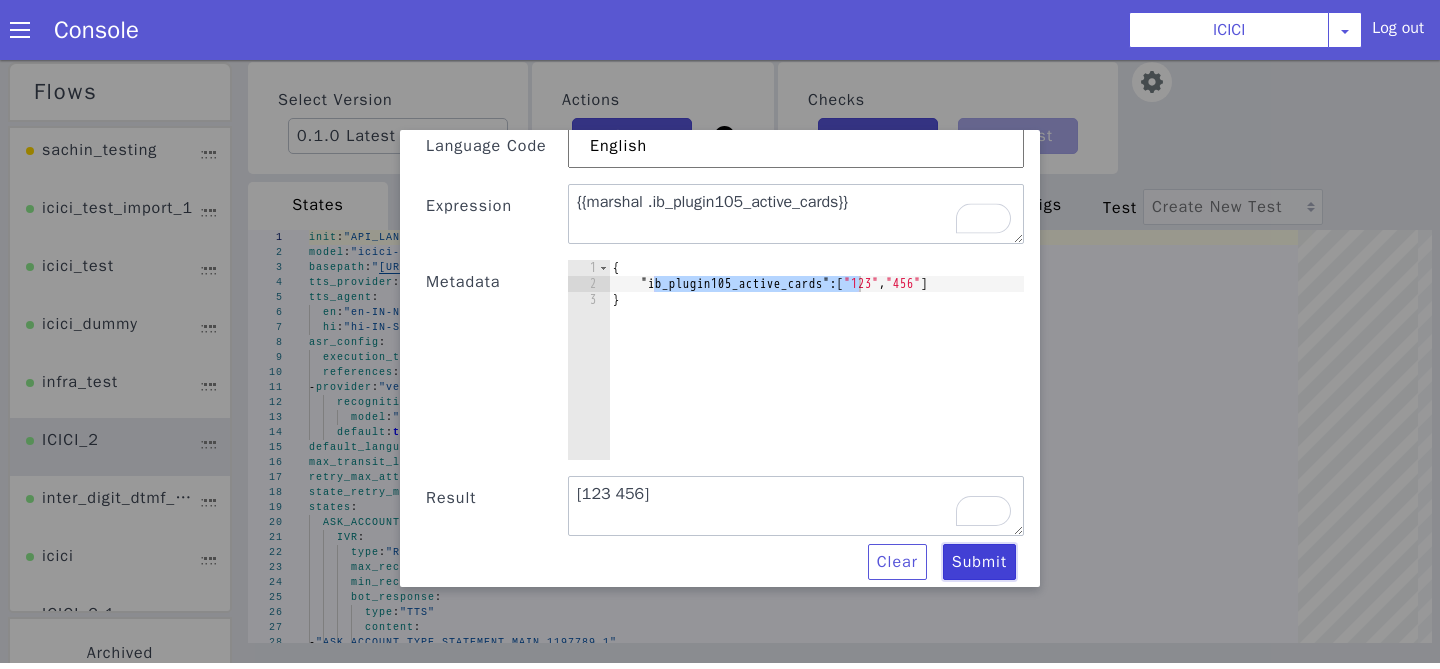 click on "Submit" at bounding box center (957, 590) 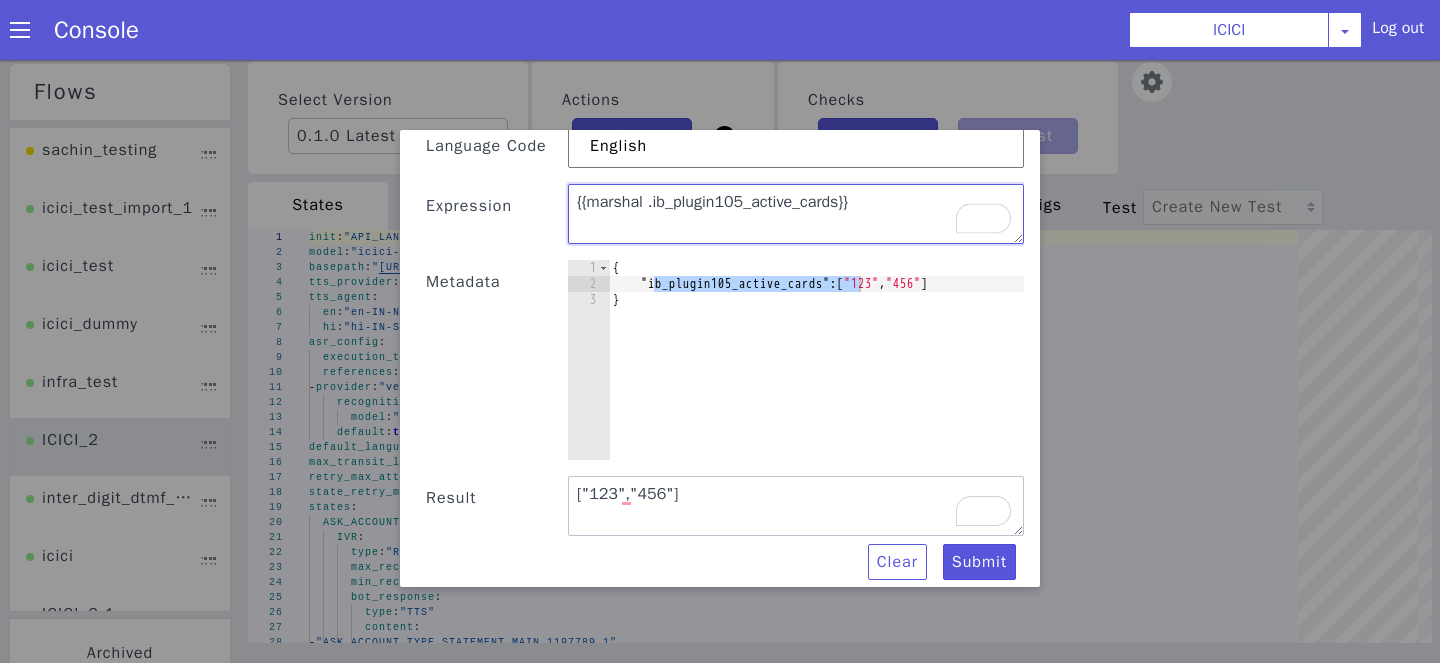click on "{{marshal .ib_plugin105_active_cards}}" at bounding box center (823, 236) 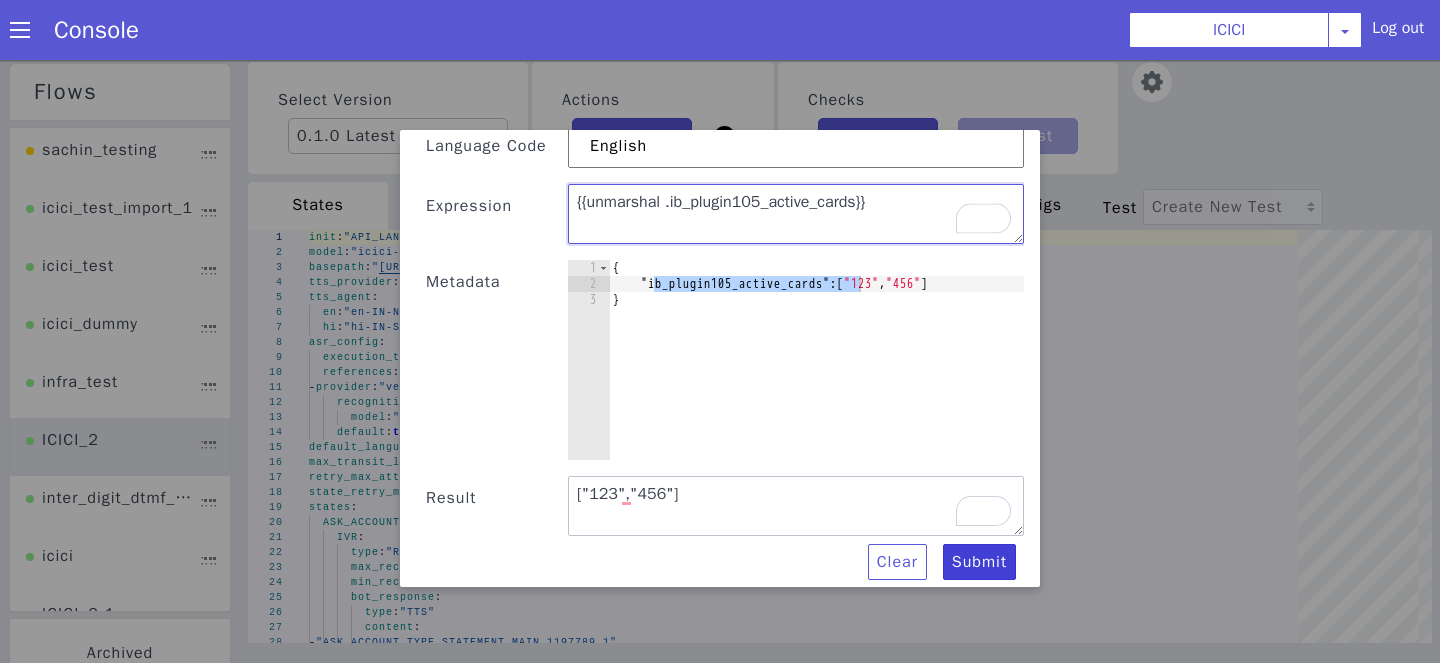 type on "{{unmarshal .ib_plugin105_active_cards}}" 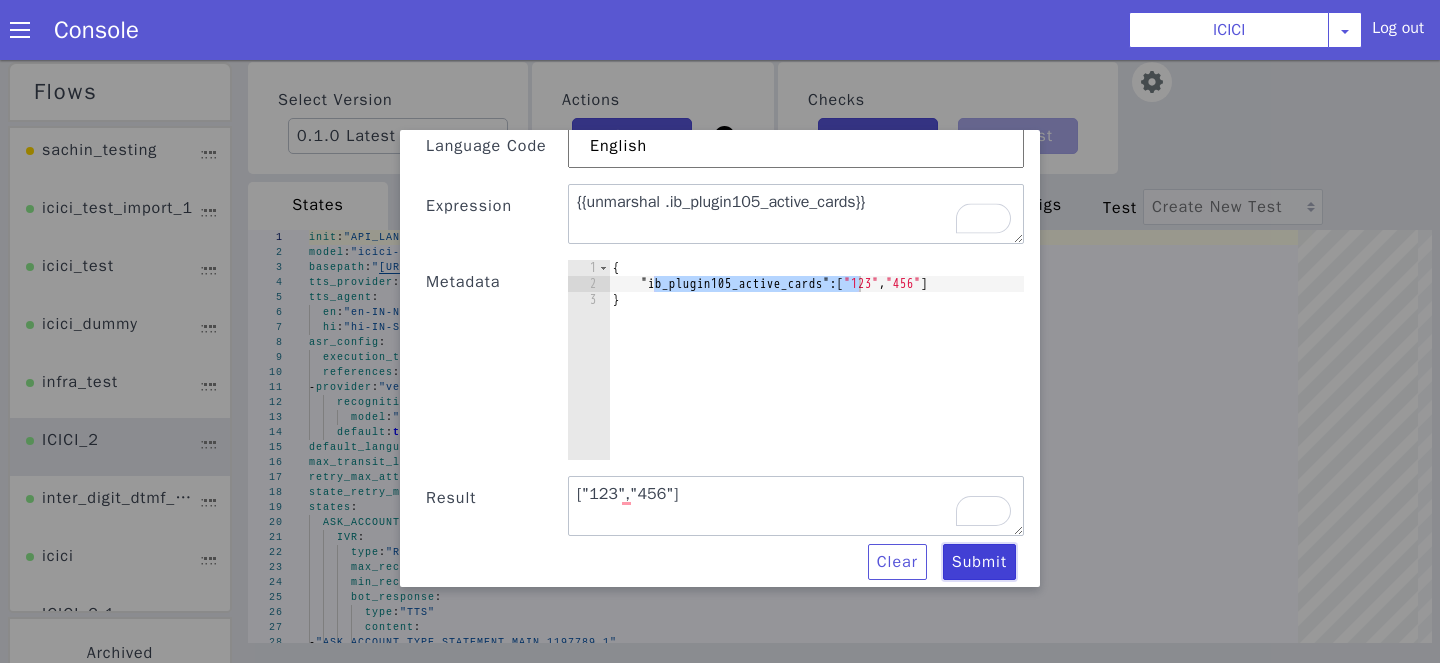 click on "Submit" at bounding box center [854, 663] 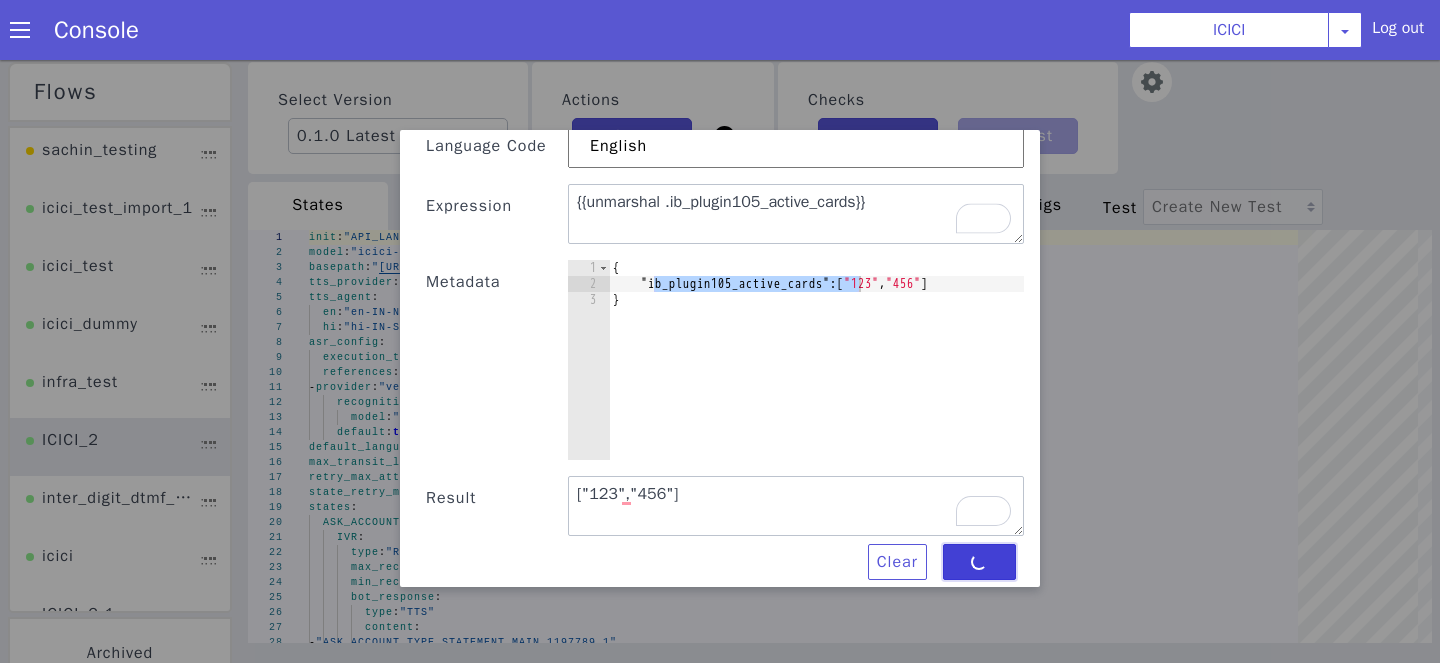 type on "{{unmarshal .ib_plugin105_active_cards}}" 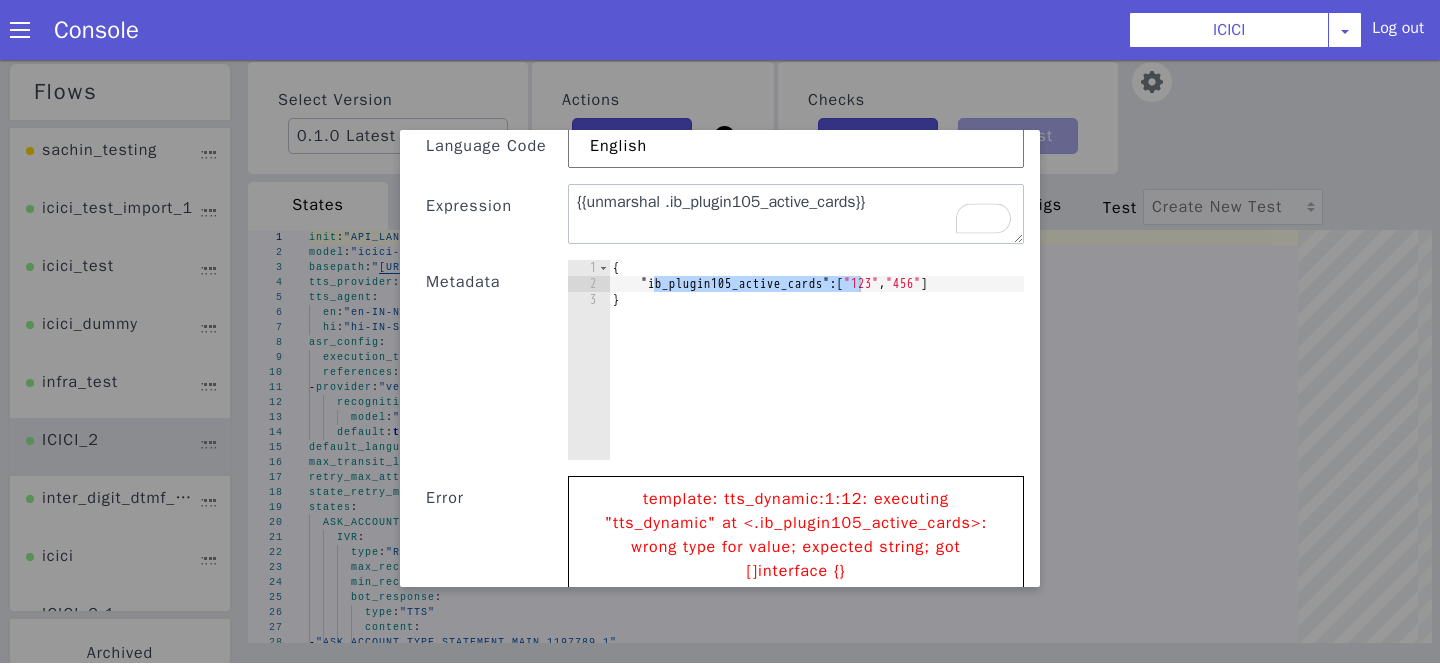 click on "{      "ib_plugin105_active_cards" :  [ "123" ,  "456" ] }" at bounding box center (816, 380) 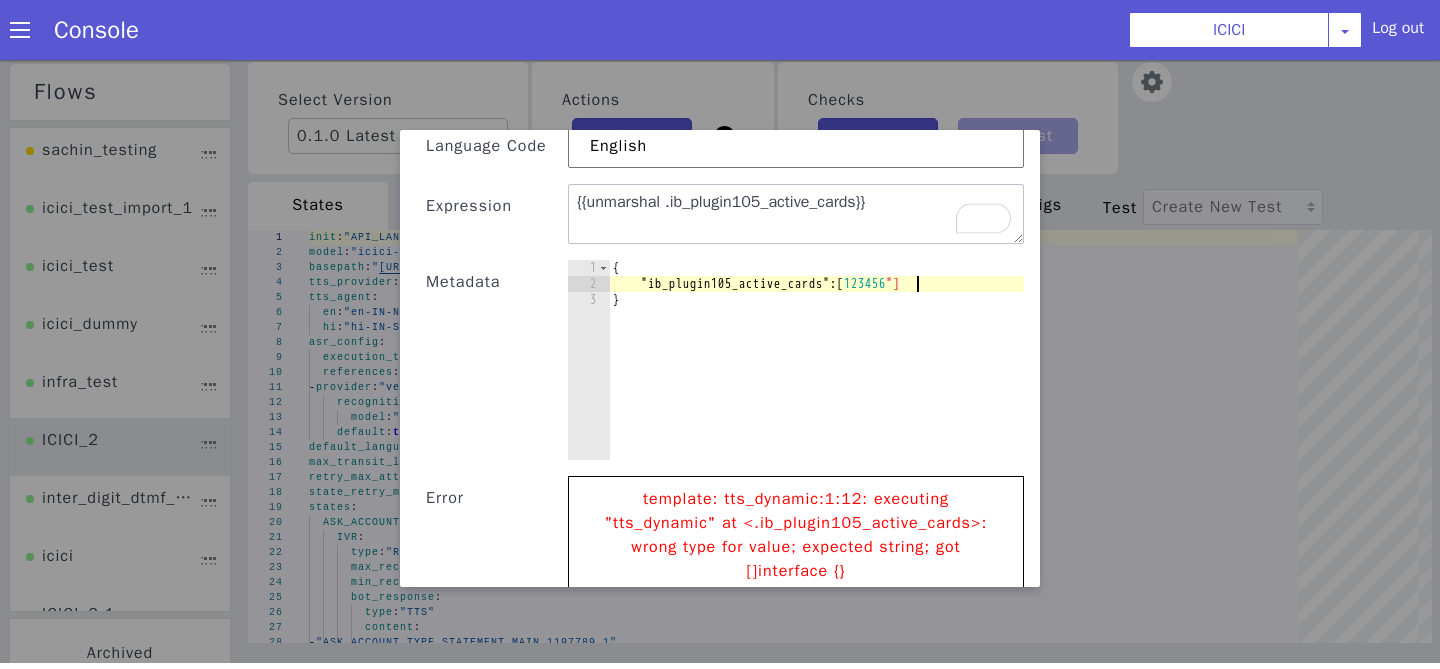 scroll, scrollTop: 0, scrollLeft: 22, axis: horizontal 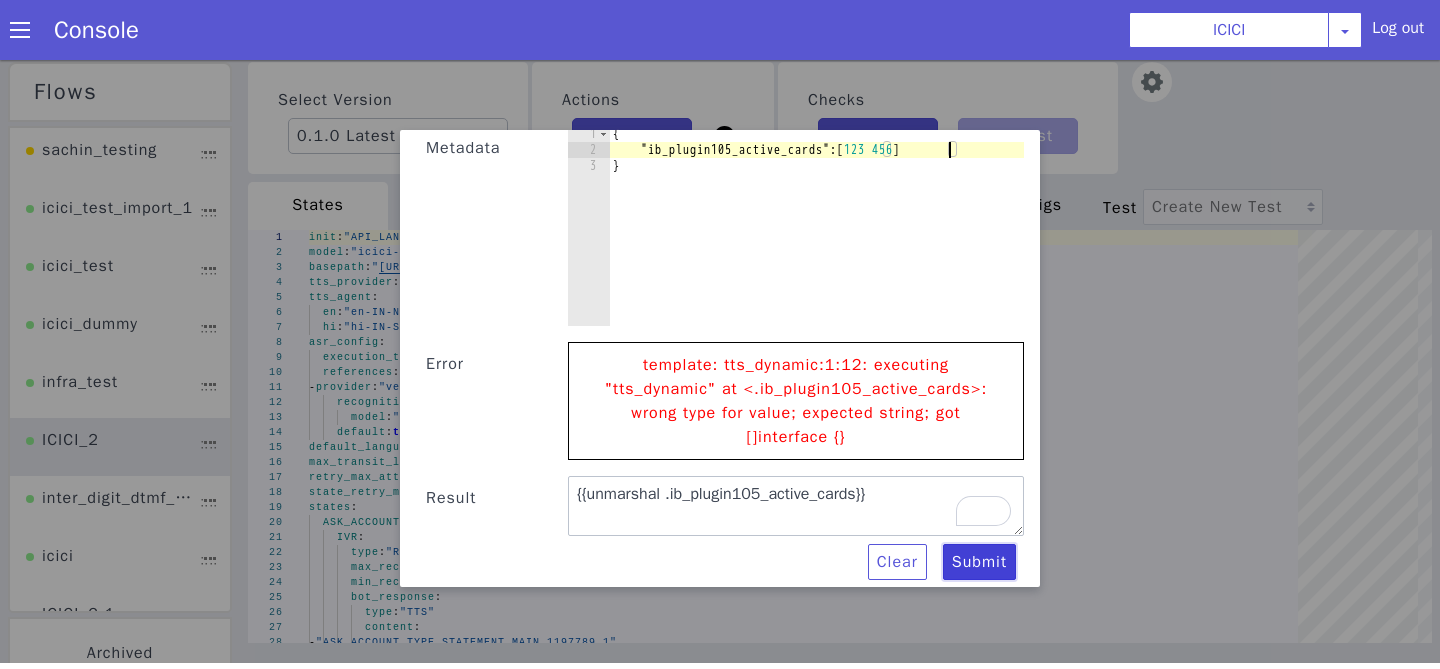 click on "Submit" at bounding box center (726, 692) 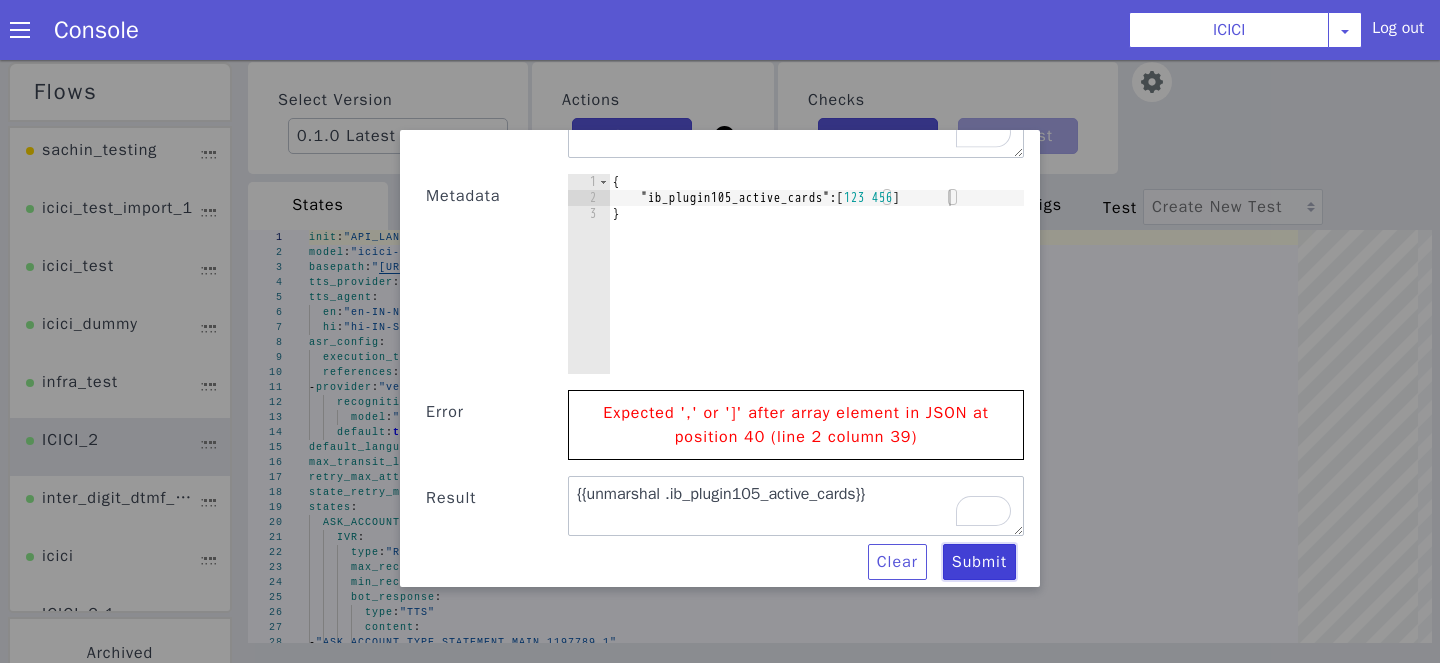 scroll, scrollTop: 134, scrollLeft: 0, axis: vertical 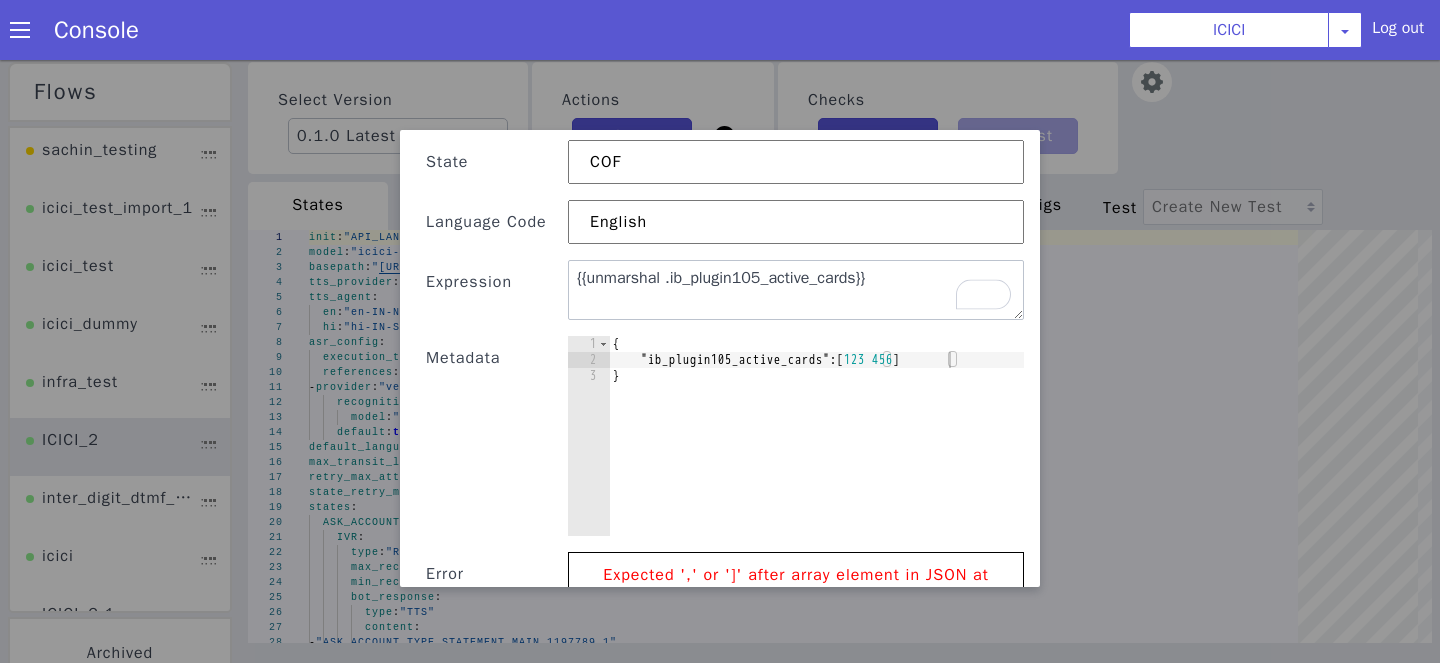 click on "{      "ib_plugin105_active_cards" :  [ 123   456 ] }" at bounding box center [619, 451] 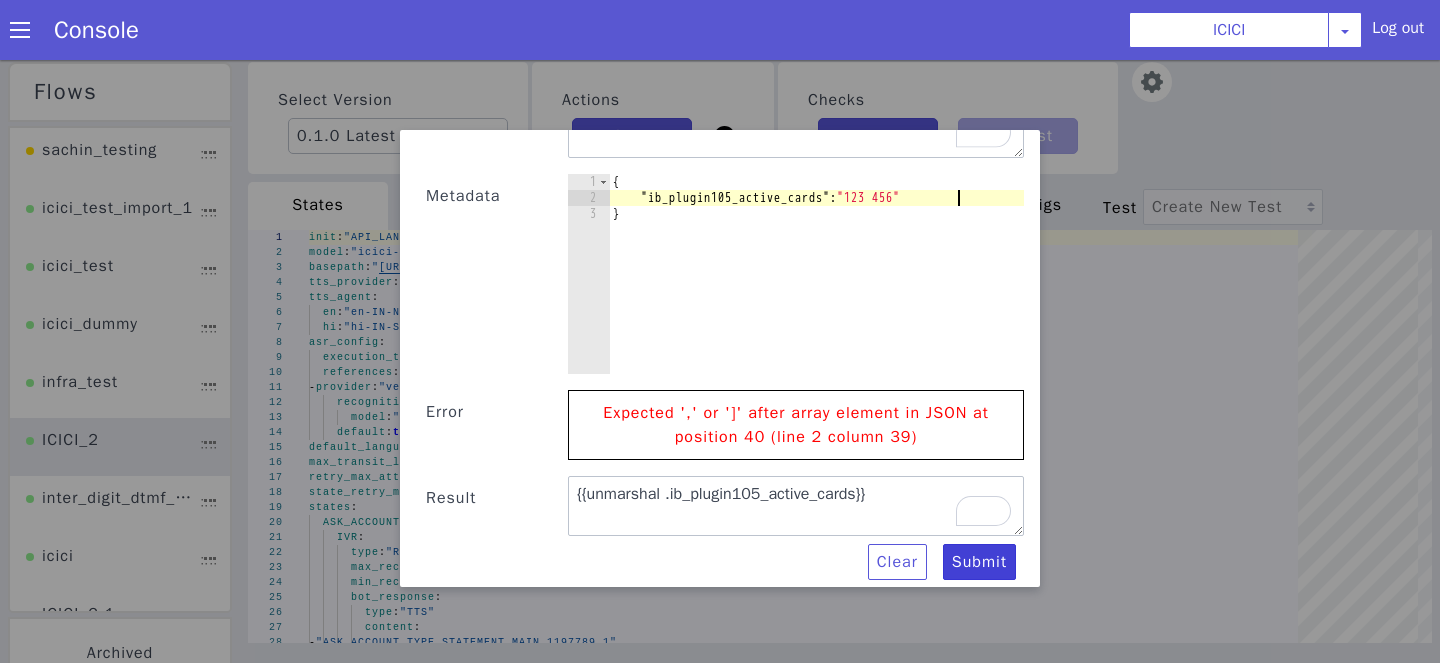 type on ""ib_plugin105_active_cards": "123 456"" 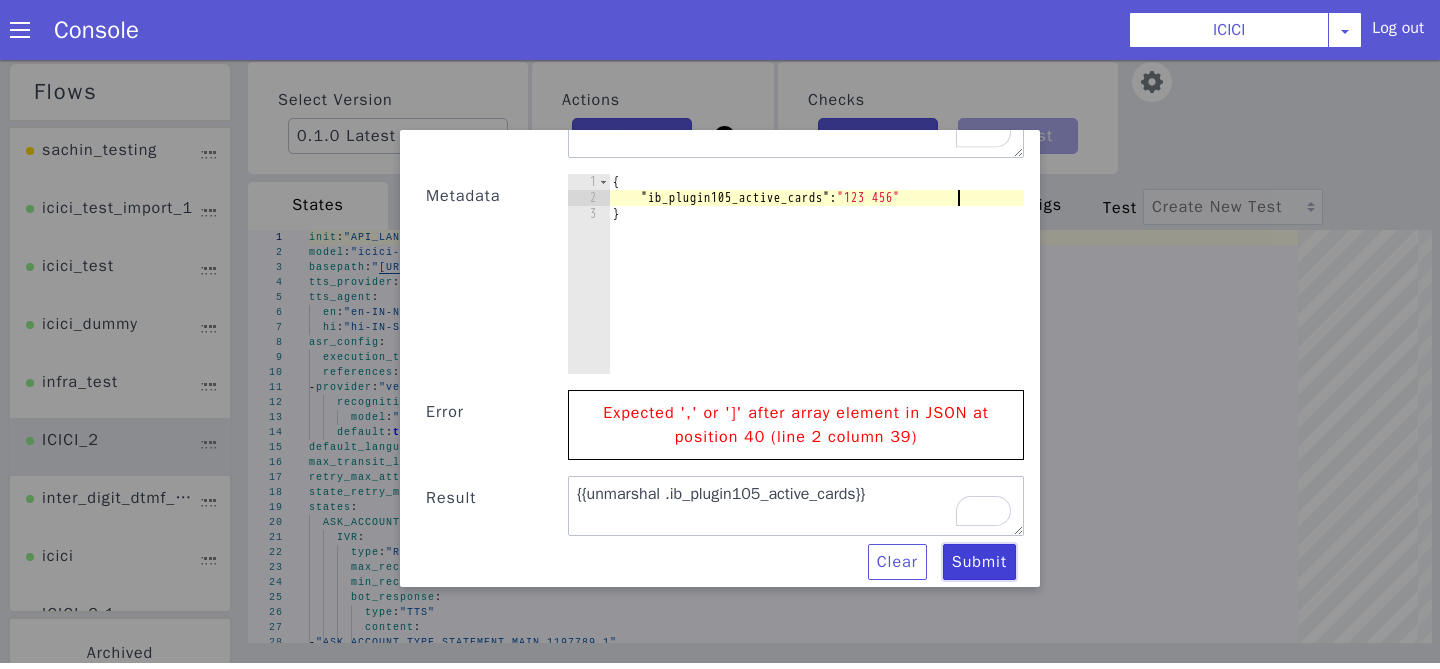 click on "Submit" at bounding box center [957, 590] 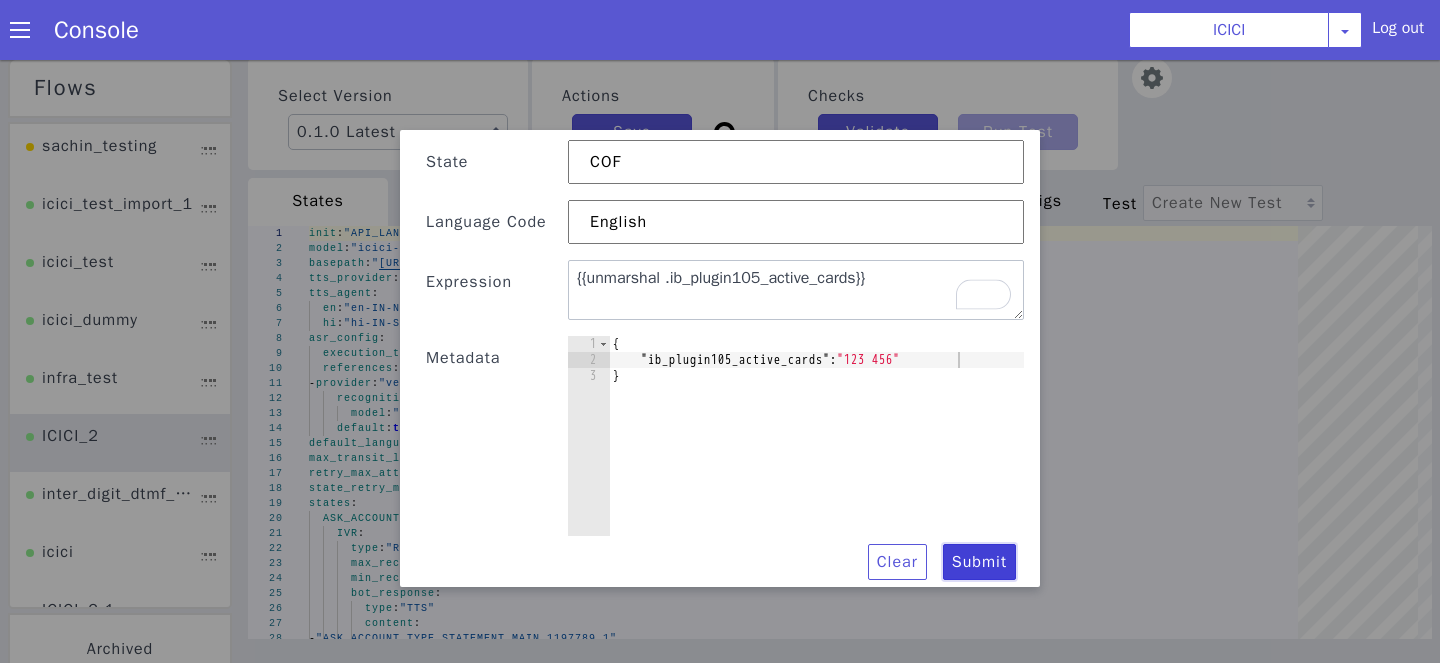 click on "Submit" at bounding box center (974, 569) 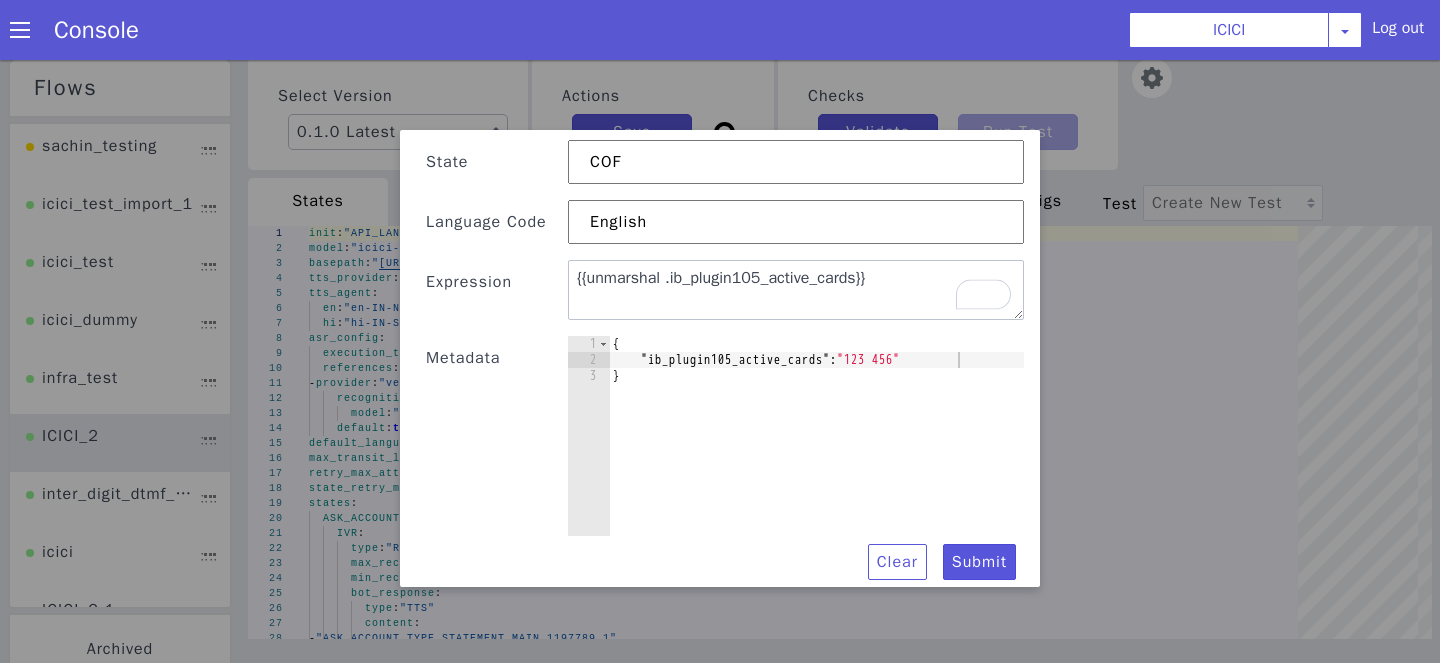 click at bounding box center (719, 358) 